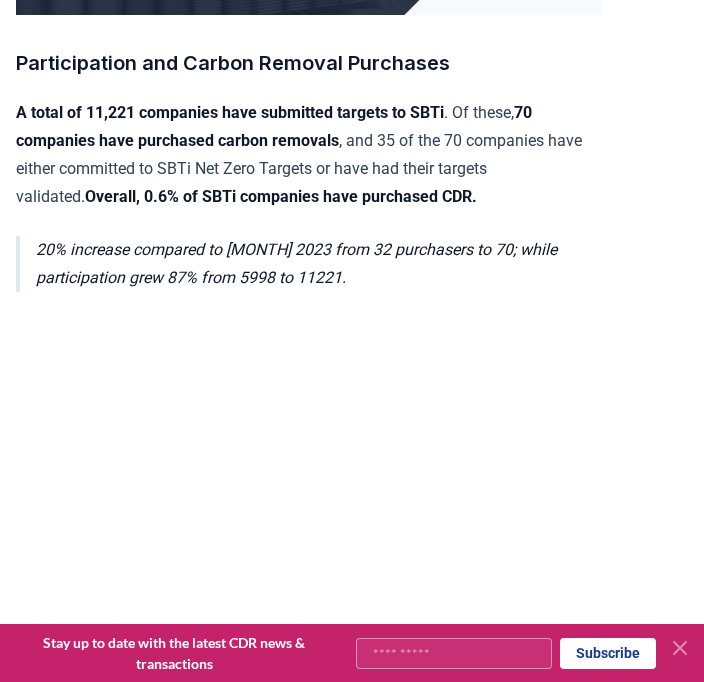 scroll, scrollTop: 636, scrollLeft: 0, axis: vertical 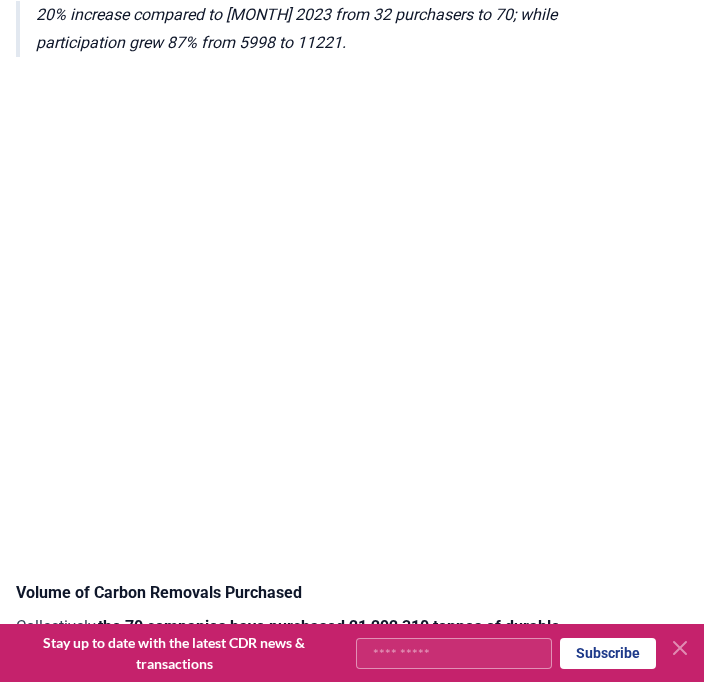 click on "Participation and Carbon Removal Purchases A total of 11,221 companies have submitted targets to SBTi . Of these,  70 companies have purchased carbon removals , and 35 of the 70 companies have either committed to SBTi Net Zero Targets or have had their targets validated.  Overall, 0.6% of SBTi companies have purchased CDR. 20% increase compared to September 2023 from 32 purchasers to 70; while participation grew 87% from 5998 to 11221. Volume of Carbon Removals Purchased Collectively,  the 70 companies have purchased 21,292,310 tonnes of durable carbon removals , including Microsoft.  Excluding Microsoft , the  total volume of durable carbon removals purchased by SBTi participants amounts to 915,189 tonnes. Sectoral Distribution of CDR Purchasers An overwhelming  99% of SBTi participants who have bought durable carbon removals are not from hard-to-abate sectors . Net-Zero Companies and CDR Purchases Seven companies with validated SBTi Net Zero targets have purchased durable CDR. Hard-to-Abate Sectors ,  . . *" at bounding box center (308, 2962) 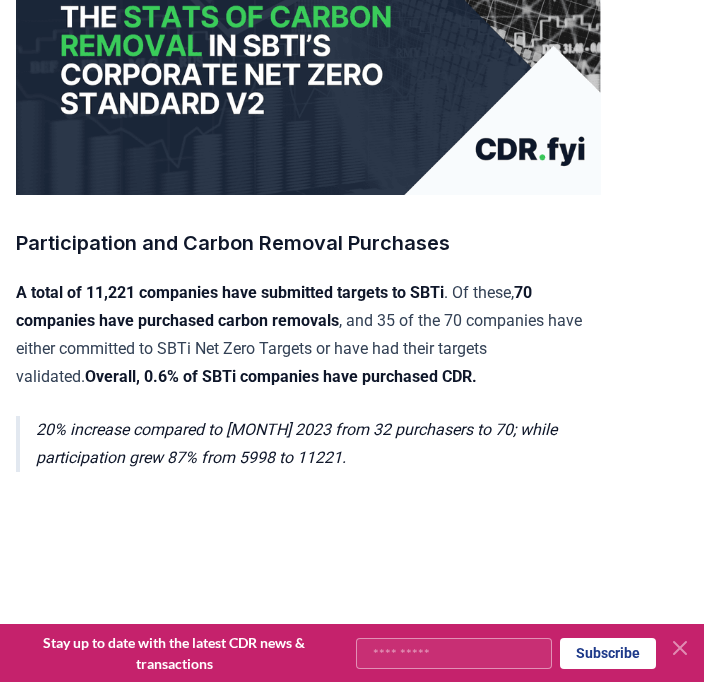scroll, scrollTop: 456, scrollLeft: 0, axis: vertical 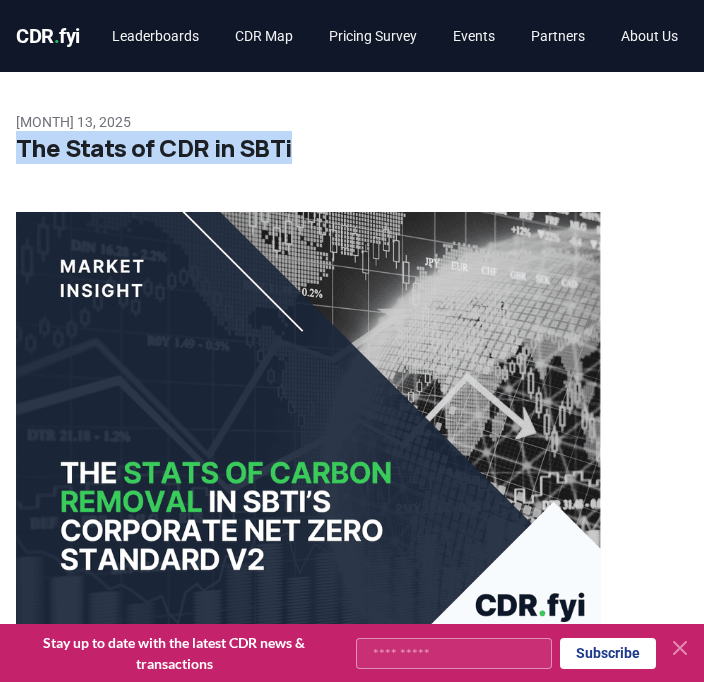 drag, startPoint x: 289, startPoint y: 150, endPoint x: 16, endPoint y: 145, distance: 273.04578 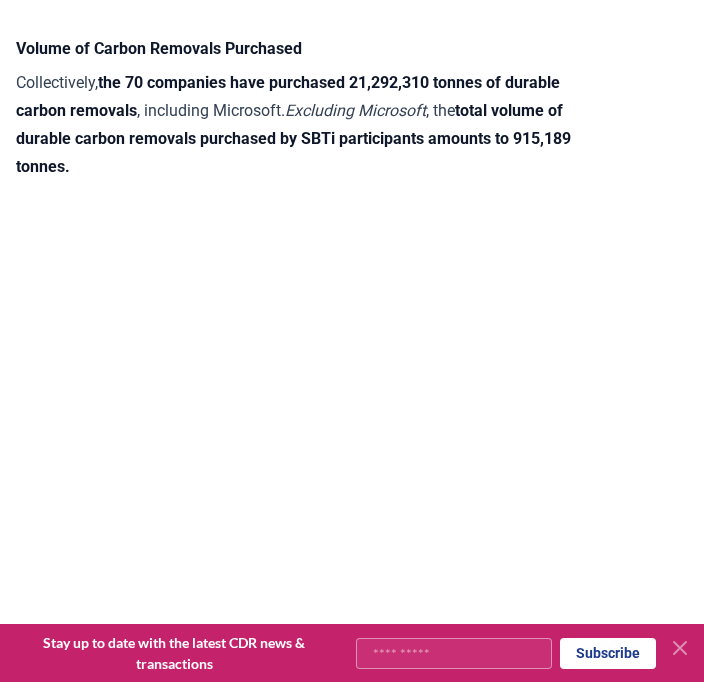 scroll, scrollTop: 1416, scrollLeft: 0, axis: vertical 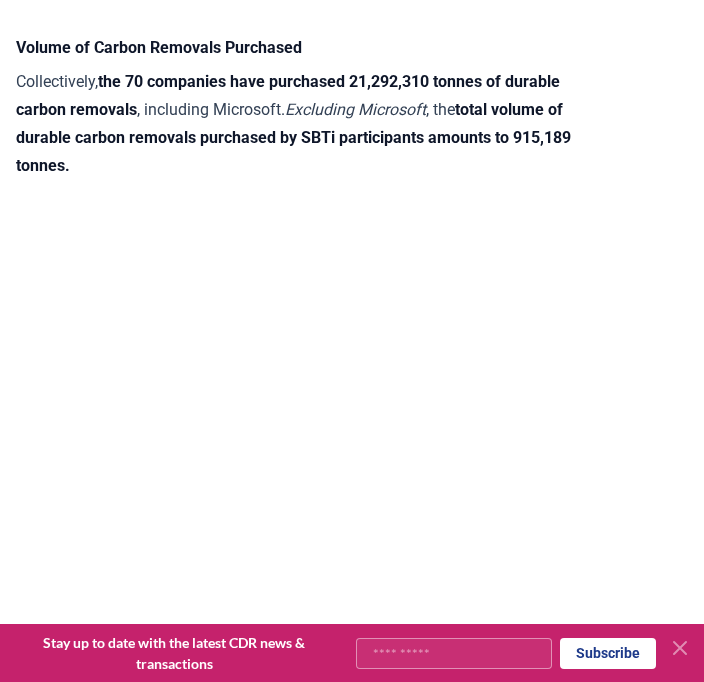 click on "Participation and Carbon Removal Purchases A total of 11,221 companies have submitted targets to SBTi . Of these,  70 companies have purchased carbon removals , and 35 of the 70 companies have either committed to SBTi Net Zero Targets or have had their targets validated.  Overall, 0.6% of SBTi companies have purchased CDR. 20% increase compared to September 2023 from 32 purchasers to 70; while participation grew 87% from 5998 to 11221. Volume of Carbon Removals Purchased Collectively,  the 70 companies have purchased 21,292,310 tonnes of durable carbon removals , including Microsoft.  Excluding Microsoft , the  total volume of durable carbon removals purchased by SBTi participants amounts to 915,189 tonnes. Sectoral Distribution of CDR Purchasers An overwhelming  99% of SBTi participants who have bought durable carbon removals are not from hard-to-abate sectors . Net-Zero Companies and CDR Purchases Seven companies with validated SBTi Net Zero targets have purchased durable CDR. Hard-to-Abate Sectors ,  . . *" at bounding box center [308, 2417] 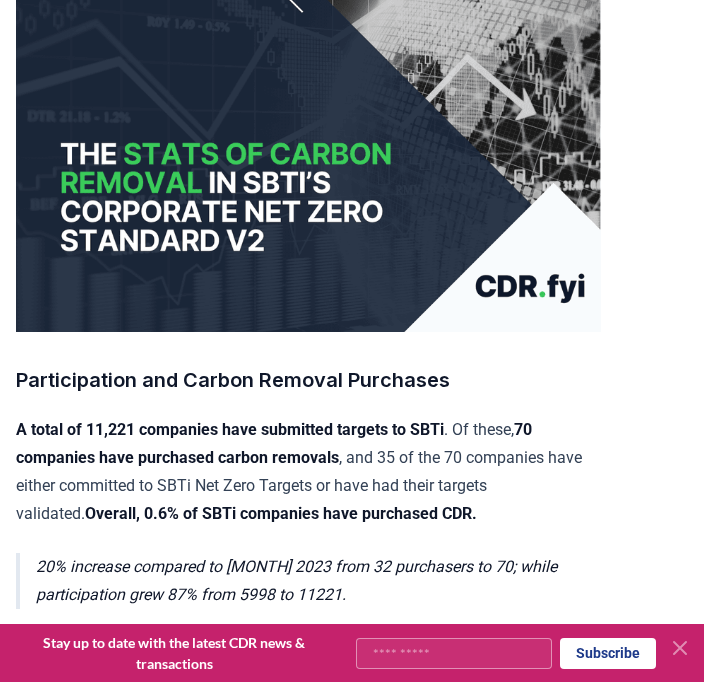 scroll, scrollTop: 319, scrollLeft: 0, axis: vertical 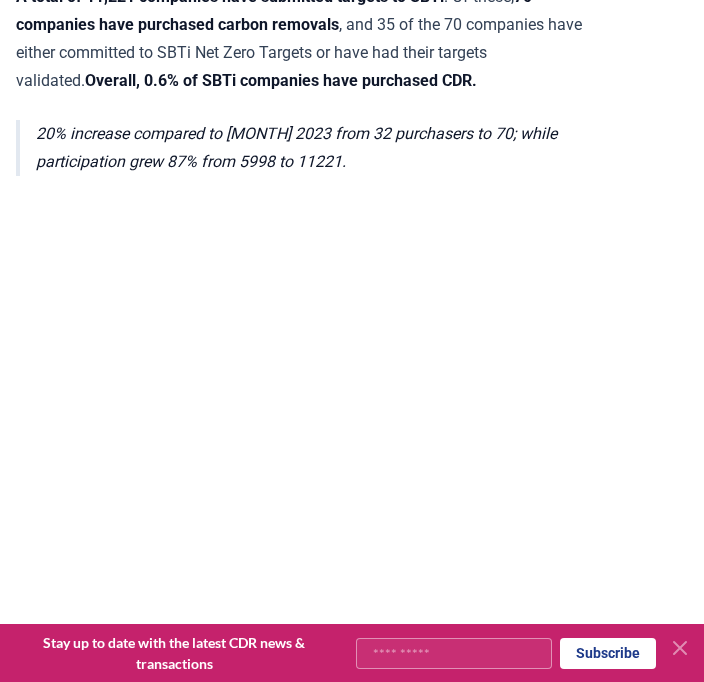 click on "20% increase compared to September 2023 from 32 purchasers to 70; while participation grew 87% from 5998 to 11221." at bounding box center [308, 148] 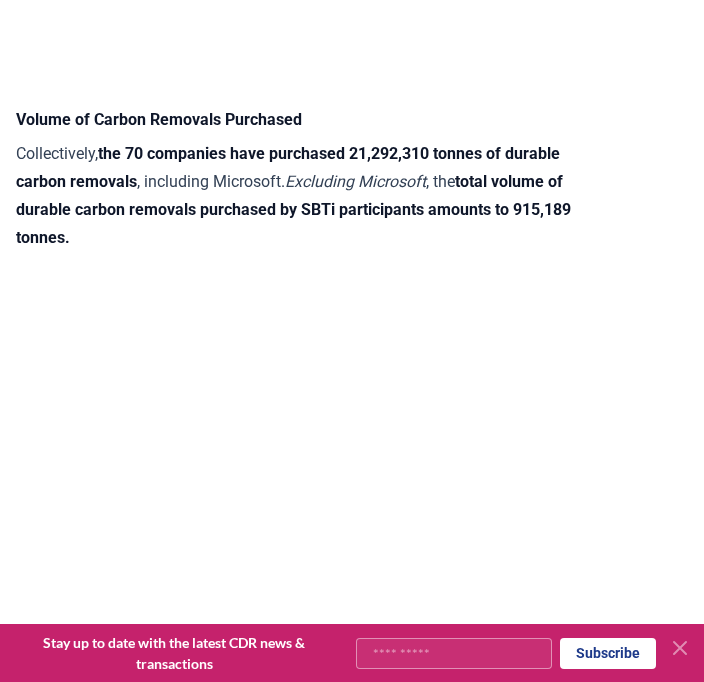 scroll, scrollTop: 1346, scrollLeft: 0, axis: vertical 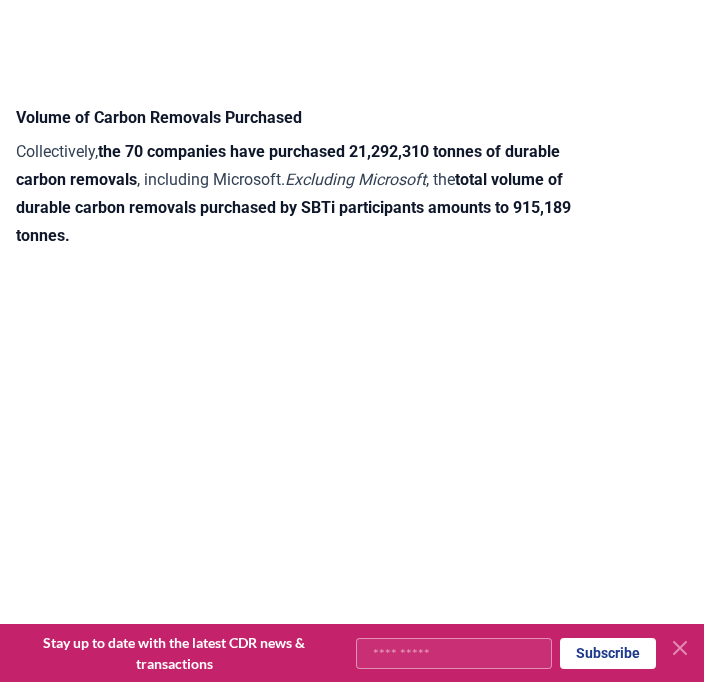 click on "the 70 companies have purchased 21,292,310 tonnes of durable carbon removals" at bounding box center (288, 165) 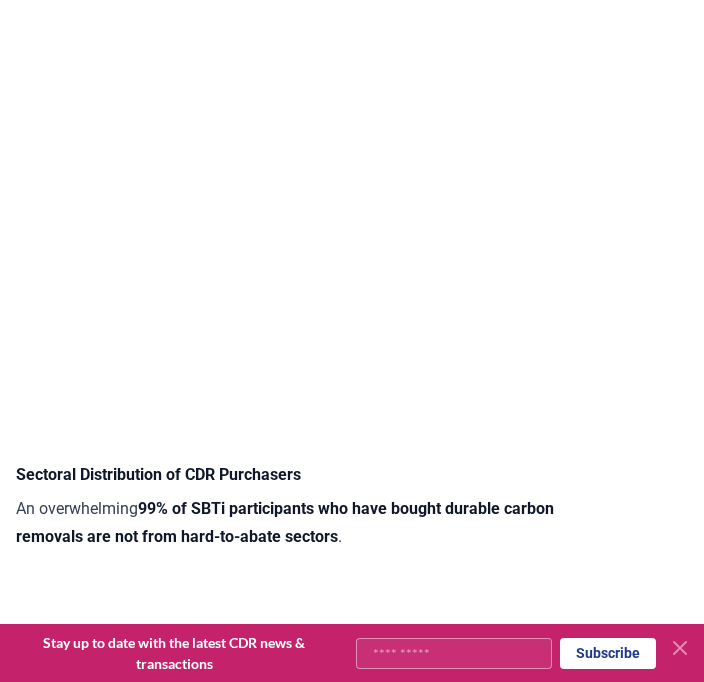 scroll, scrollTop: 1594, scrollLeft: 0, axis: vertical 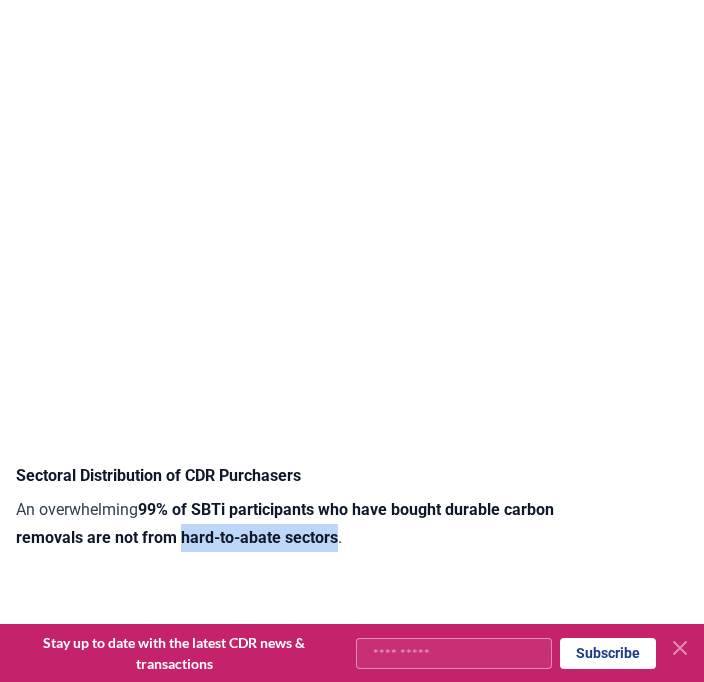 drag, startPoint x: 252, startPoint y: 534, endPoint x: 416, endPoint y: 533, distance: 164.00305 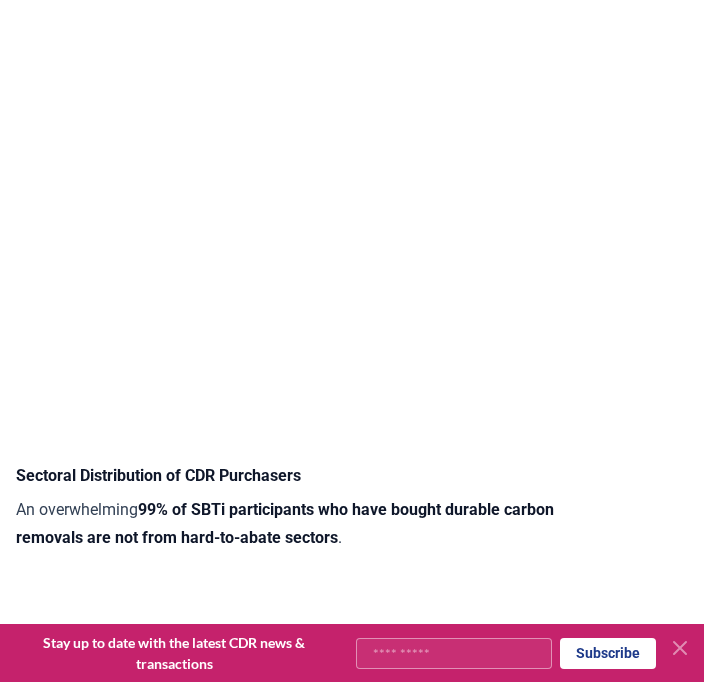 click on "99% of SBTi participants who have bought durable carbon removals are not from hard-to-abate sectors" at bounding box center (285, 523) 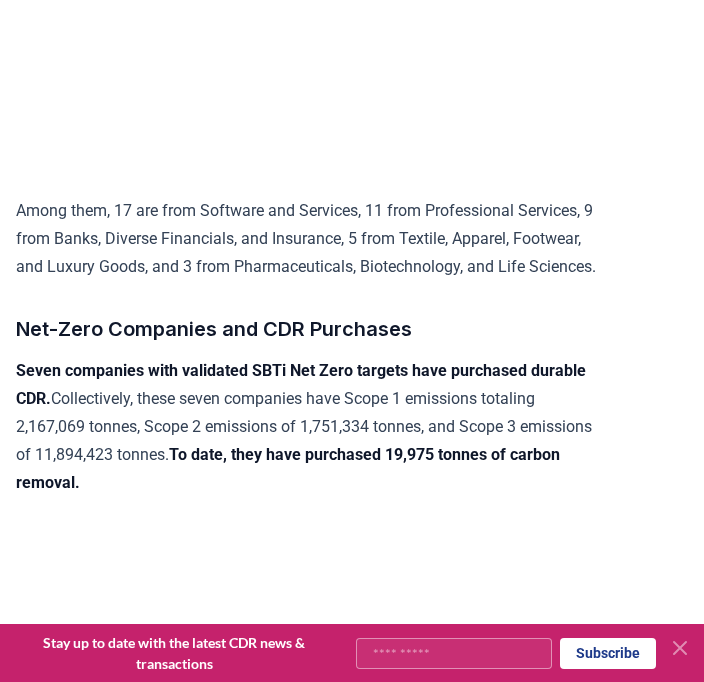 scroll, scrollTop: 2368, scrollLeft: 0, axis: vertical 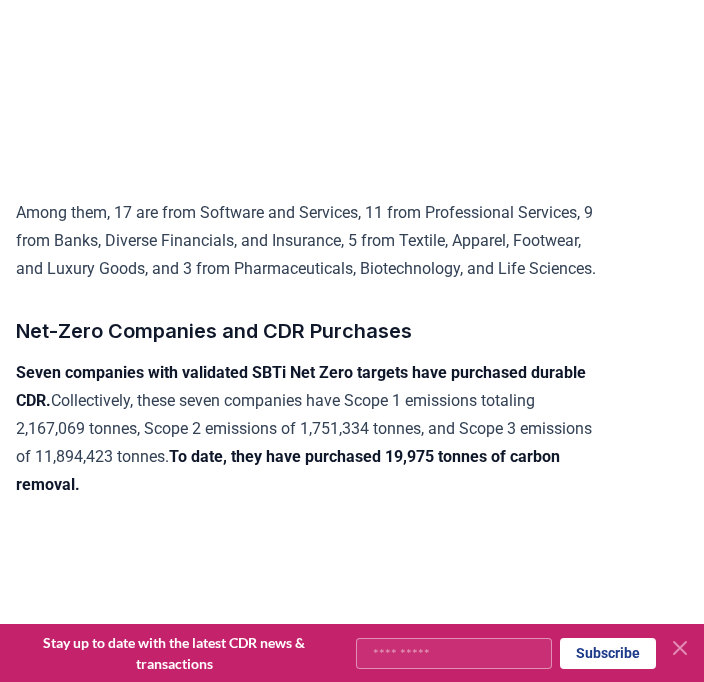 click on "Seven companies with validated SBTi Net Zero targets have purchased durable CDR.  Collectively, these seven companies have Scope 1 emissions totaling 2,167,069 tonnes, Scope 2 emissions of 1,751,334 tonnes, and Scope 3 emissions of 11,894,423 tonnes.  To date, they have purchased 19,975 tonnes of carbon removal." at bounding box center (308, 429) 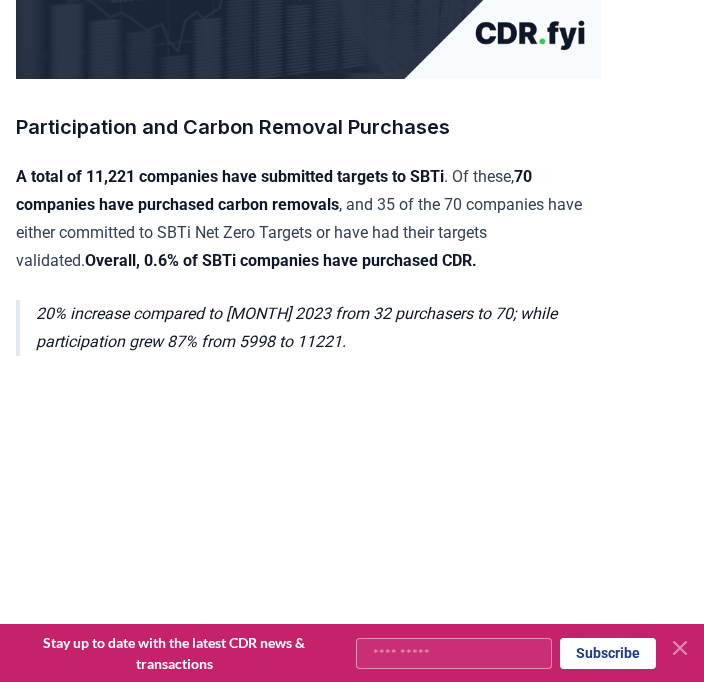 scroll, scrollTop: 572, scrollLeft: 0, axis: vertical 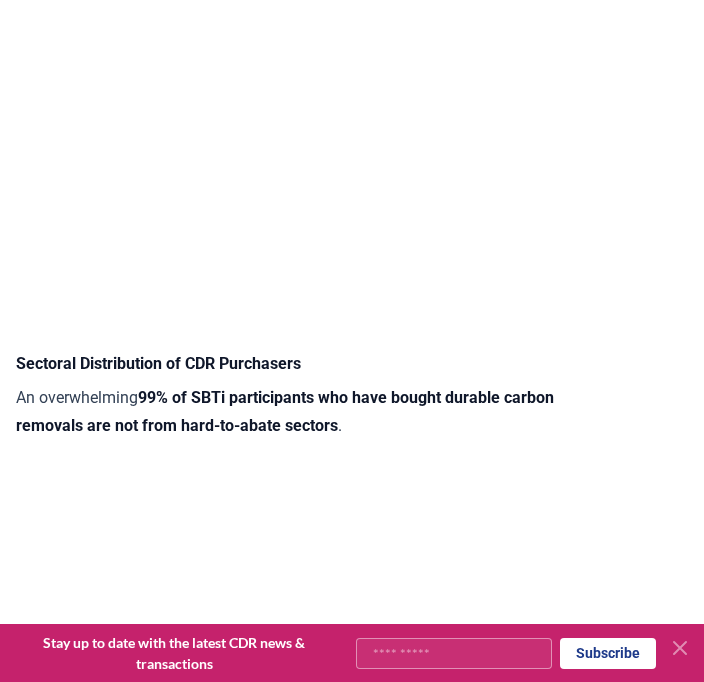 click on "Sectoral Distribution of CDR Purchasers" at bounding box center (308, 364) 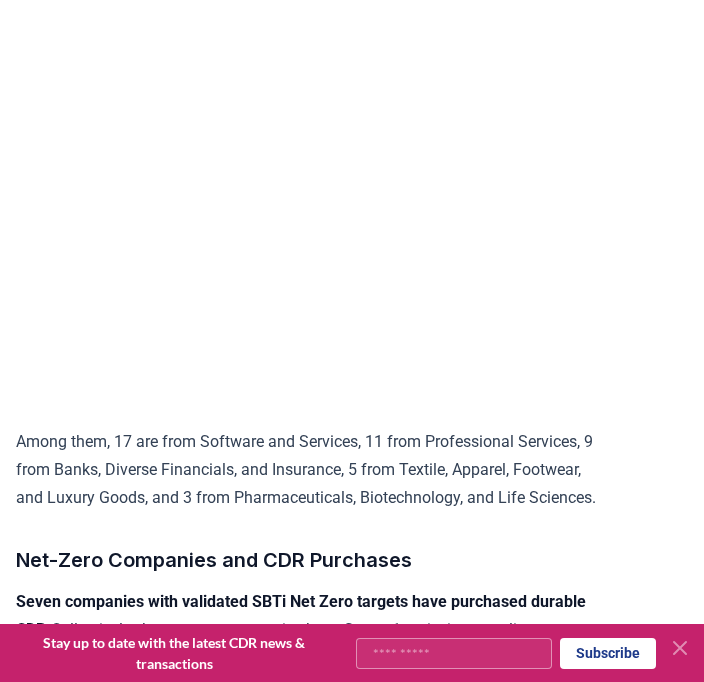 scroll, scrollTop: 2151, scrollLeft: 0, axis: vertical 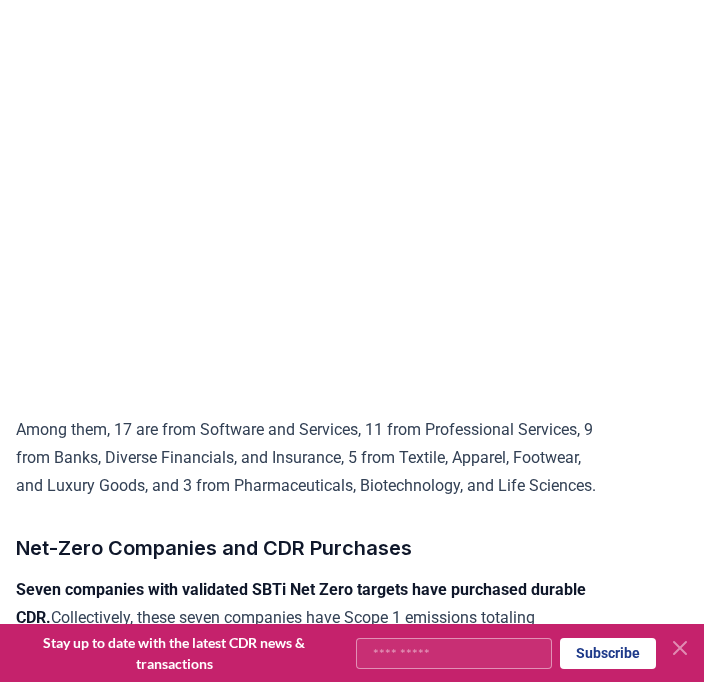 click on "Among them, 17 are from Software and Services, 11 from Professional Services, 9 from Banks, Diverse Financials, and Insurance, 5 from Textile, Apparel, Footwear, and Luxury Goods, and 3 from Pharmaceuticals, Biotechnology, and Life Sciences." at bounding box center (308, 458) 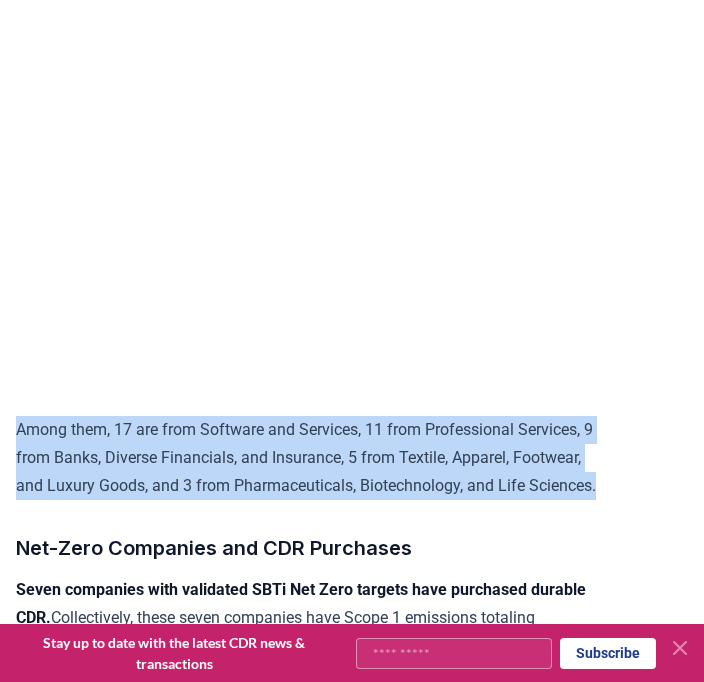 drag, startPoint x: 16, startPoint y: 426, endPoint x: 109, endPoint y: 505, distance: 122.02459 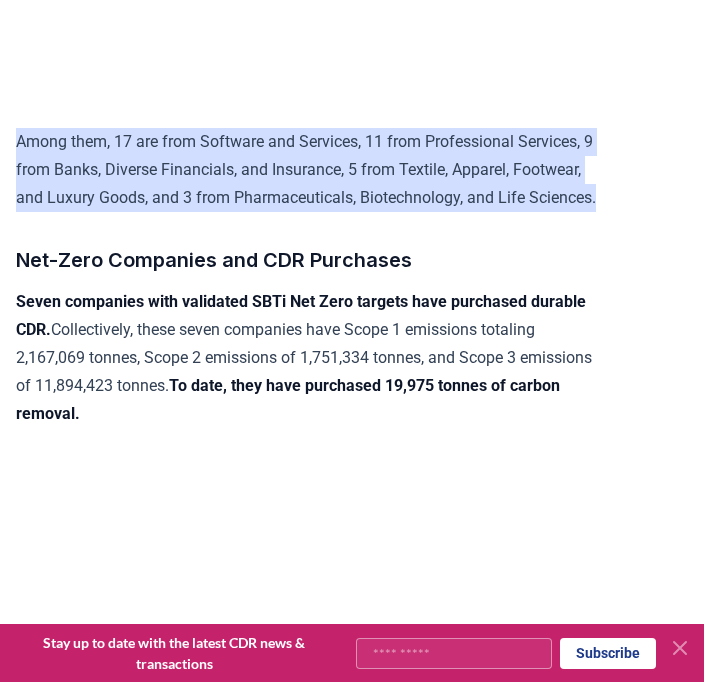 scroll, scrollTop: 2438, scrollLeft: 0, axis: vertical 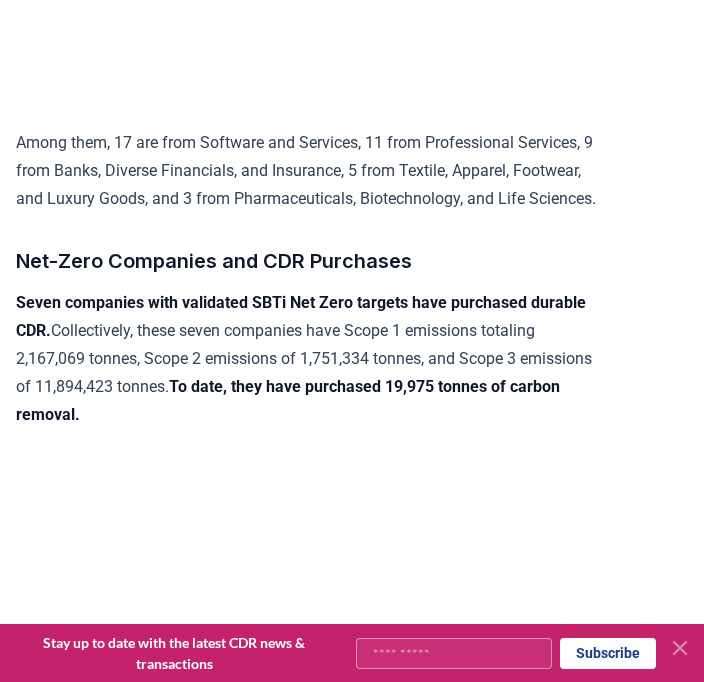 click on "Seven companies with validated SBTi Net Zero targets have purchased durable CDR.  Collectively, these seven companies have Scope 1 emissions totaling 2,167,069 tonnes, Scope 2 emissions of 1,751,334 tonnes, and Scope 3 emissions of 11,894,423 tonnes.  To date, they have purchased 19,975 tonnes of carbon removal." at bounding box center [308, 359] 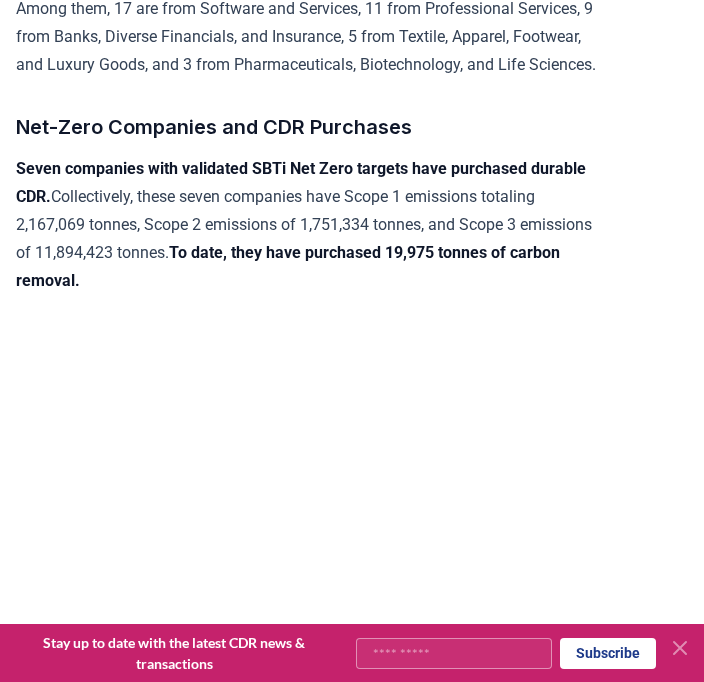 scroll, scrollTop: 2572, scrollLeft: 0, axis: vertical 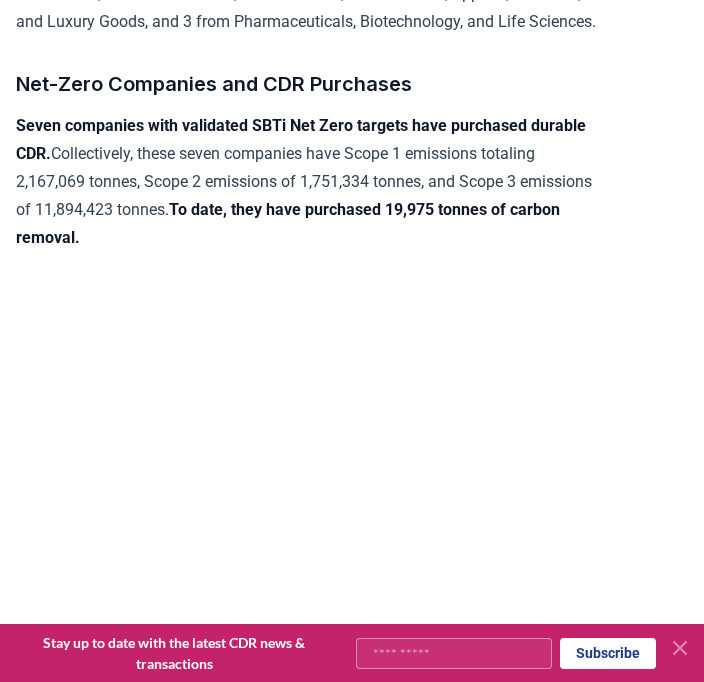 click on "Net-Zero Companies and CDR Purchases" at bounding box center (308, 84) 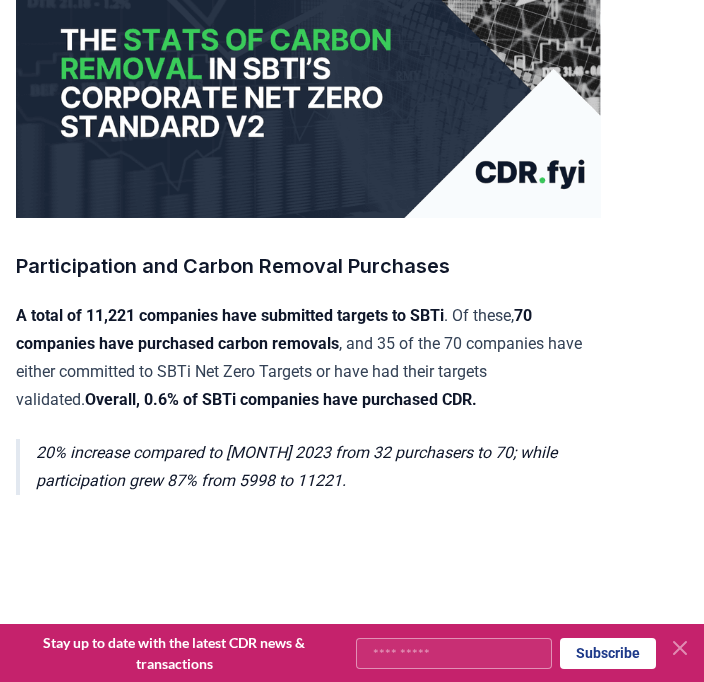 scroll, scrollTop: 429, scrollLeft: 0, axis: vertical 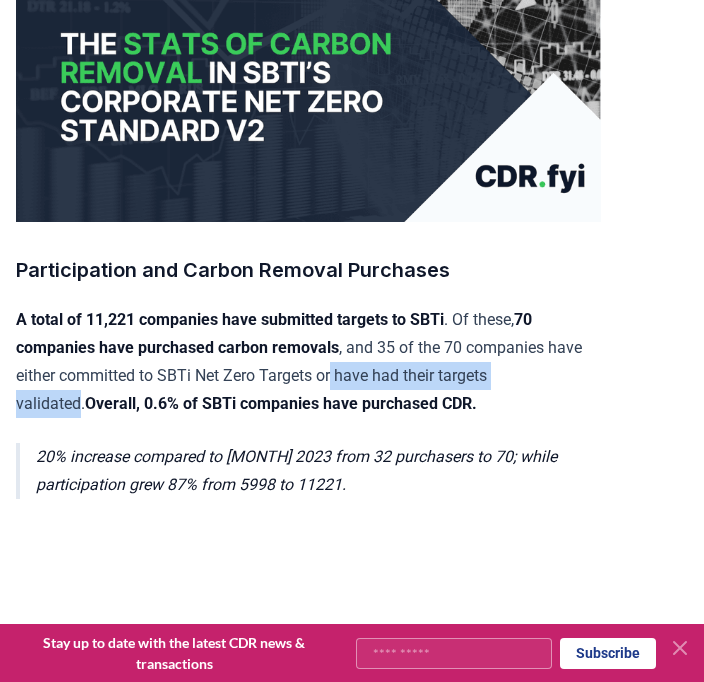 drag, startPoint x: 381, startPoint y: 370, endPoint x: 80, endPoint y: 390, distance: 301.66373 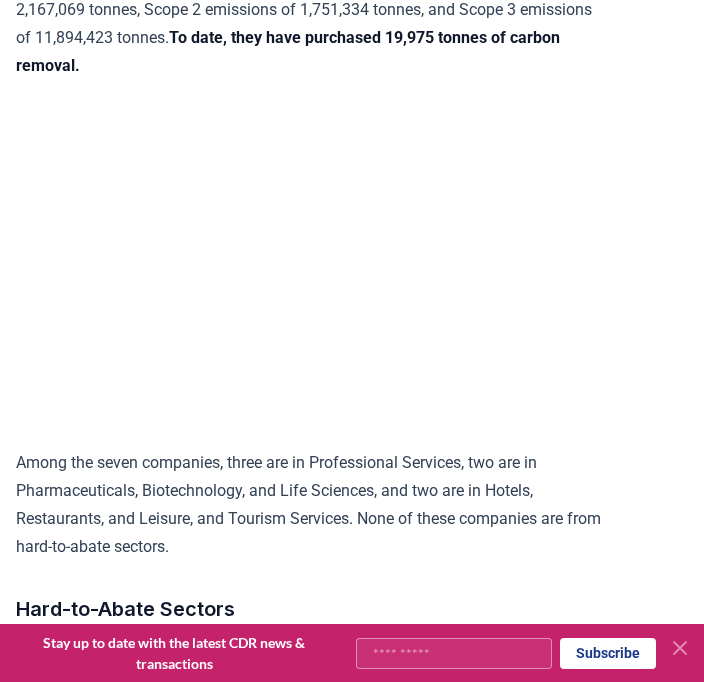 scroll, scrollTop: 2774, scrollLeft: 0, axis: vertical 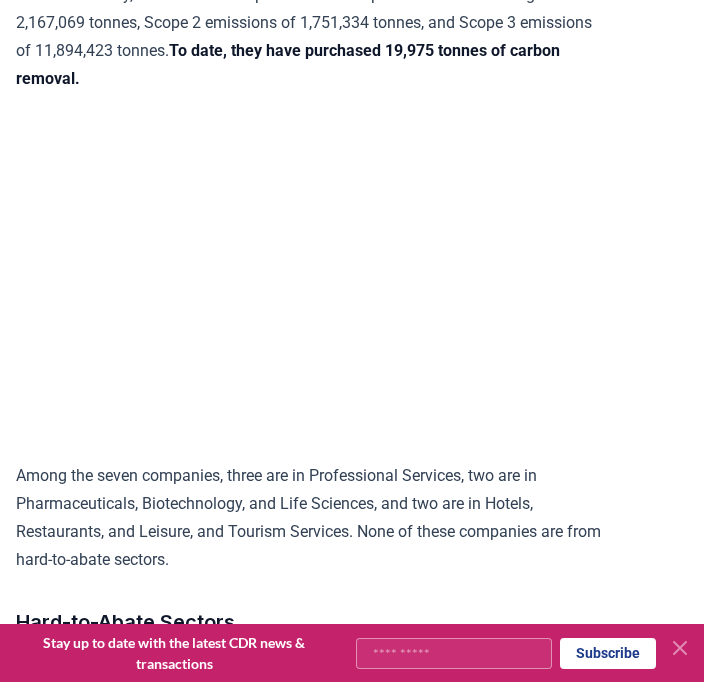 click on "Participation and Carbon Removal Purchases A total of 11,221 companies have submitted targets to SBTi . Of these,  70 companies have purchased carbon removals , and 35 of the 70 companies have either committed to SBTi Net Zero Targets or have had their targets validated.  Overall, 0.6% of SBTi companies have purchased CDR. 20% increase compared to September 2023 from 32 purchasers to 70; while participation grew 87% from 5998 to 11221. Volume of Carbon Removals Purchased Collectively,  the 70 companies have purchased 21,292,310 tonnes of durable carbon removals , including Microsoft.  Excluding Microsoft , the  total volume of durable carbon removals purchased by SBTi participants amounts to 915,189 tonnes. Sectoral Distribution of CDR Purchasers An overwhelming  99% of SBTi participants who have bought durable carbon removals are not from hard-to-abate sectors . Net-Zero Companies and CDR Purchases Seven companies with validated SBTi Net Zero targets have purchased durable CDR. Hard-to-Abate Sectors ,  . . *" at bounding box center (308, 1059) 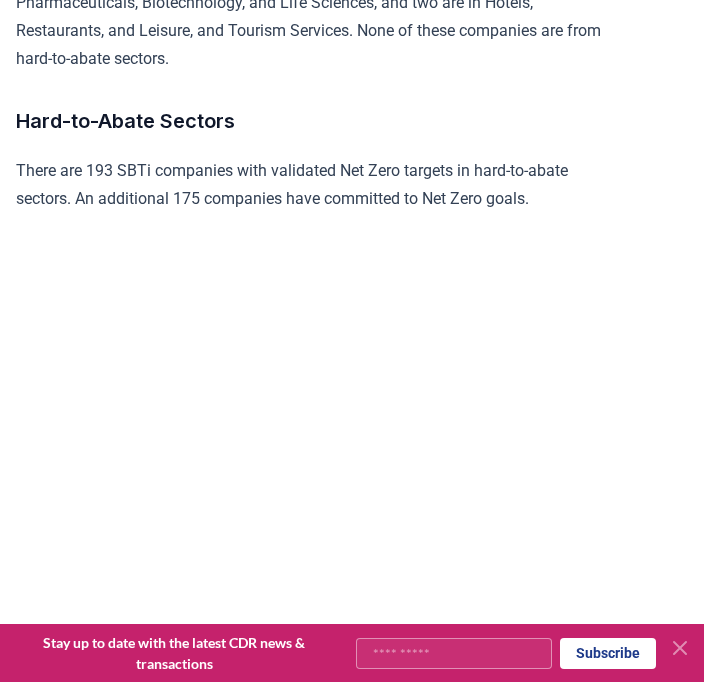 scroll, scrollTop: 3274, scrollLeft: 0, axis: vertical 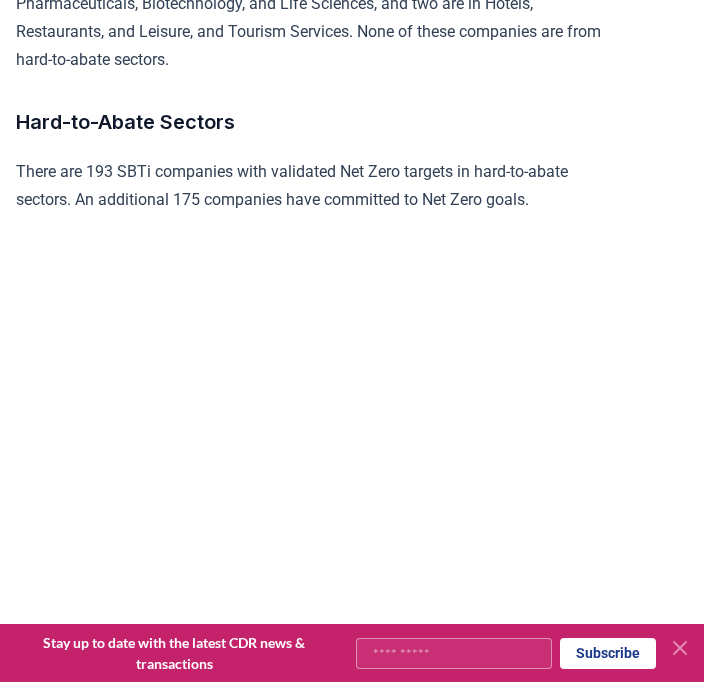 click on "There are 193 SBTi companies with validated Net Zero targets in hard-to-abate sectors. An additional 175 companies have committed to Net Zero goals." at bounding box center (308, 186) 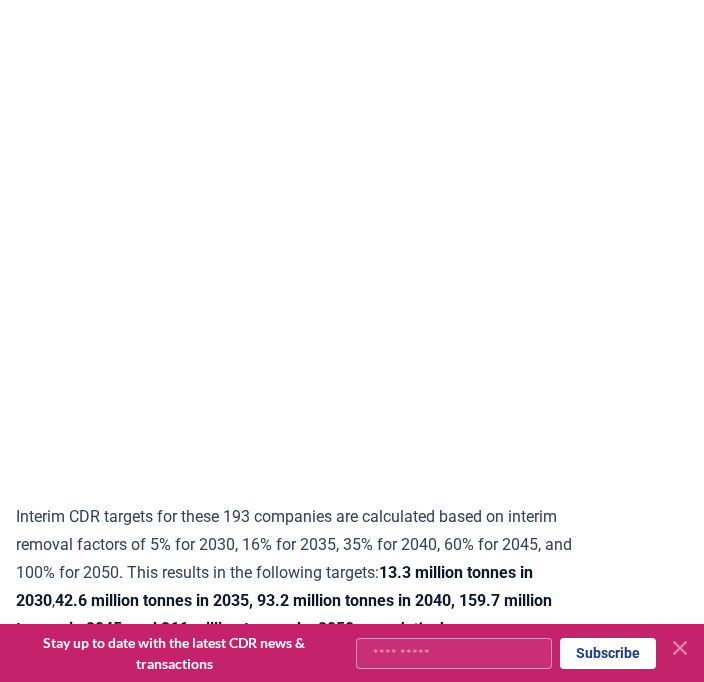 scroll, scrollTop: 4767, scrollLeft: 0, axis: vertical 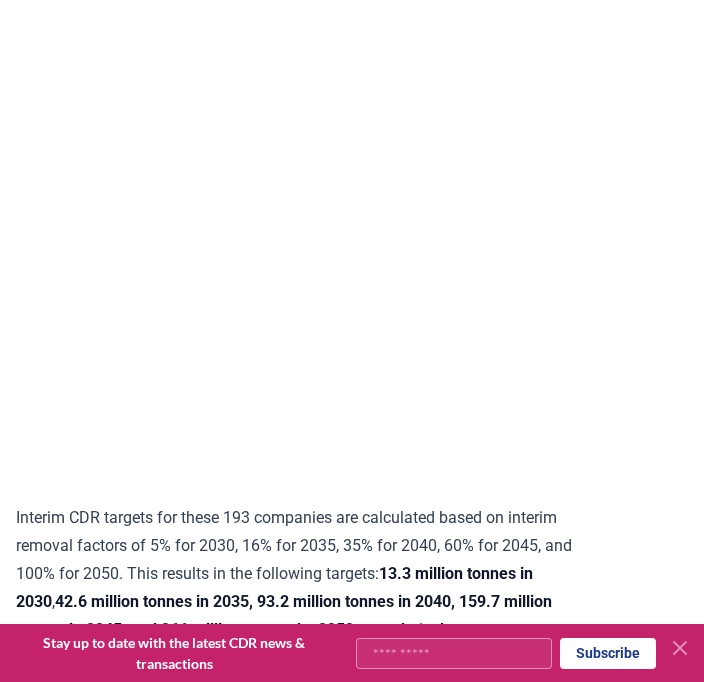 click on "Interim CDR targets for these 193 companies are calculated based on interim removal factors of 5% for 2030, 16% for 2035, 35% for 2040, 60% for 2045, and 100% for 2050. This results in the following targets:  13.3 million tonnes in 2030 ,  42.6 million tonnes in 2035, 93.2 million tonnes in 2040, 159.7 million tonnes in 2045, and 266 million tonnes by 2050,  cumulatively ." at bounding box center [308, 574] 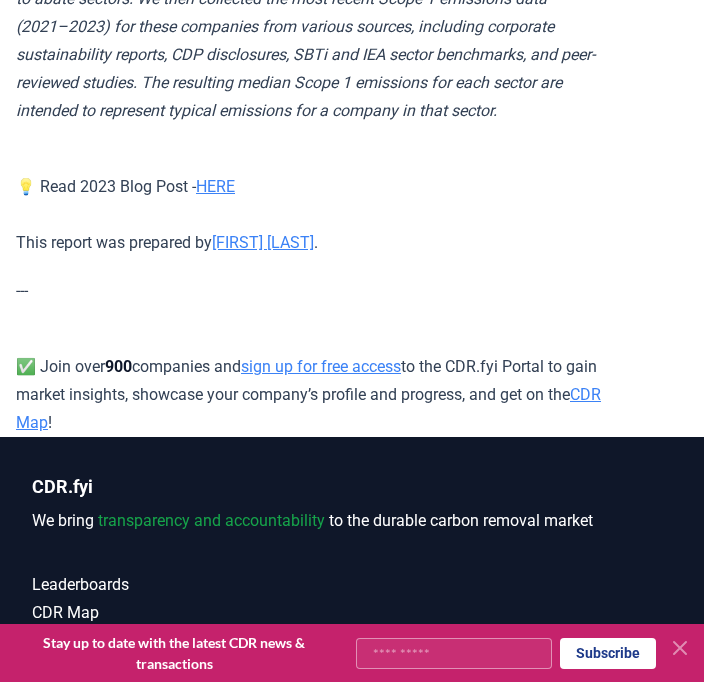 scroll, scrollTop: 6994, scrollLeft: 0, axis: vertical 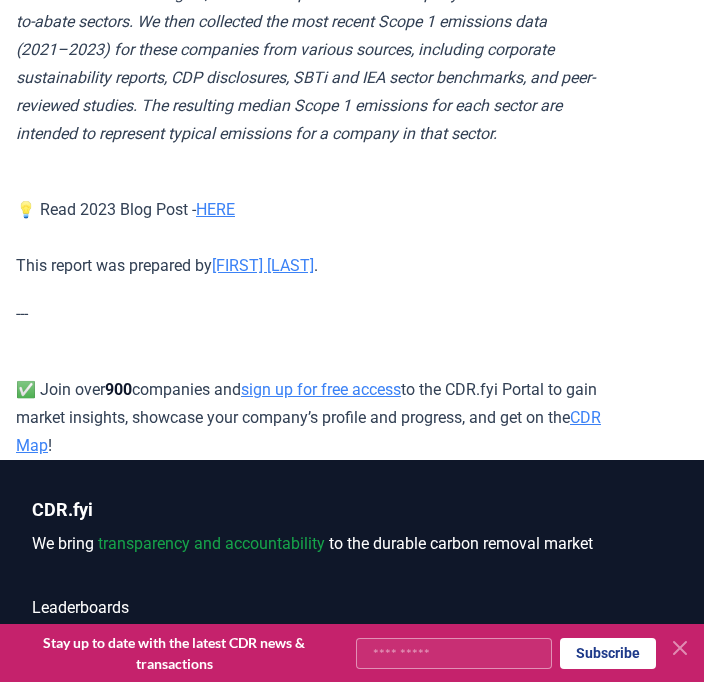click on "HERE" at bounding box center [215, 209] 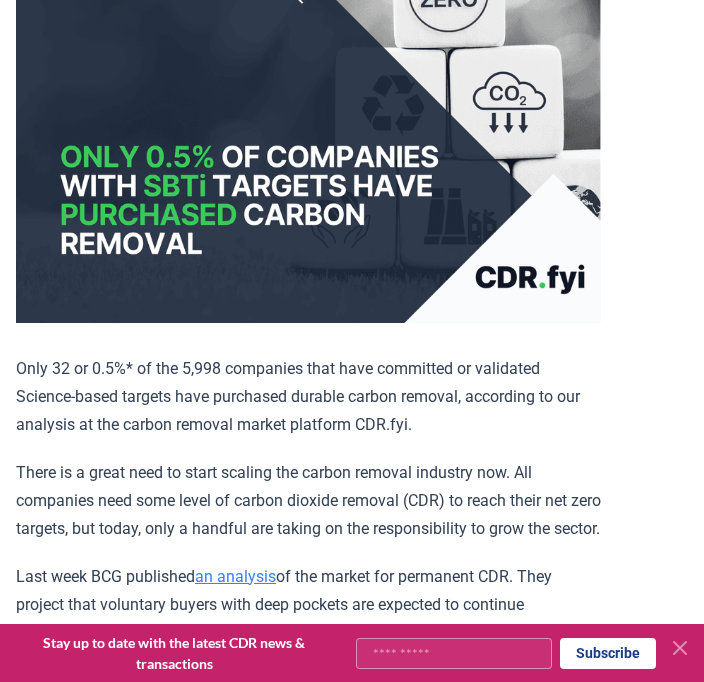 scroll, scrollTop: 363, scrollLeft: 0, axis: vertical 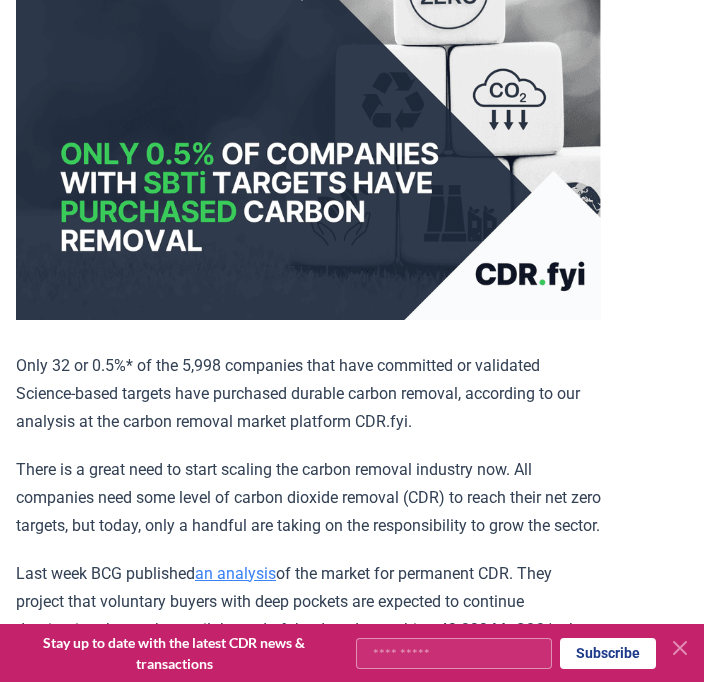 click on "There is a great need to start scaling the carbon removal industry now. All companies need some level of carbon dioxide removal (CDR) to reach their net zero targets, but today, only a handful are taking on the responsibility to grow the sector." at bounding box center (308, 498) 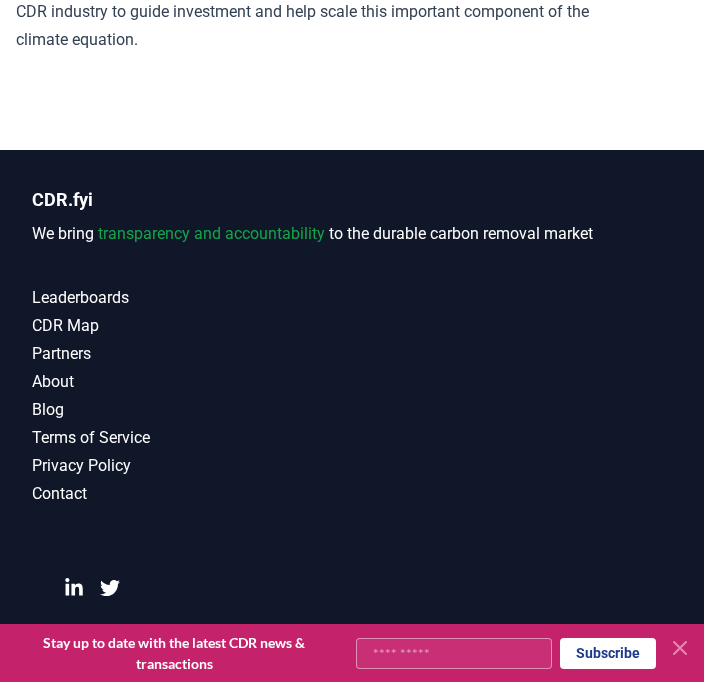 scroll, scrollTop: 2986, scrollLeft: 0, axis: vertical 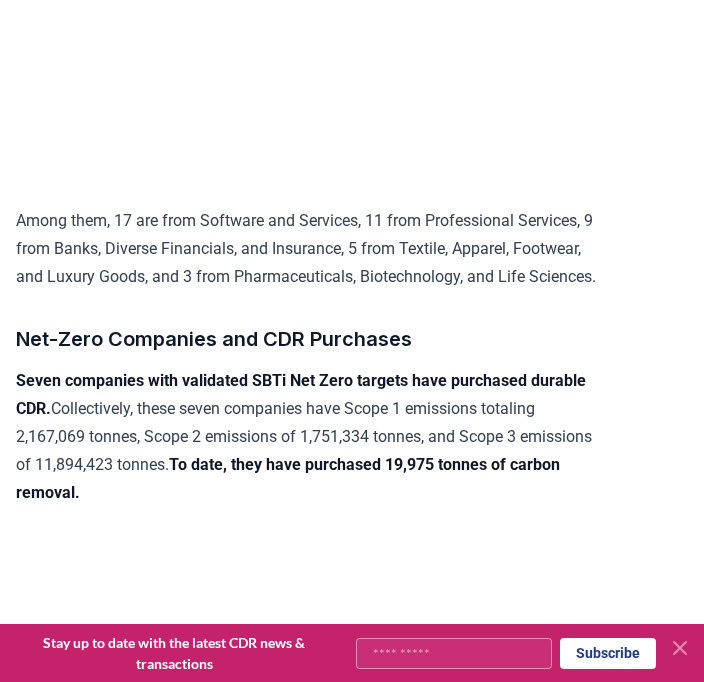 click on "Seven companies with validated SBTi Net Zero targets have purchased durable CDR.  Collectively, these seven companies have Scope 1 emissions totaling 2,167,069 tonnes, Scope 2 emissions of 1,751,334 tonnes, and Scope 3 emissions of 11,894,423 tonnes.  To date, they have purchased 19,975 tonnes of carbon removal." at bounding box center [308, 437] 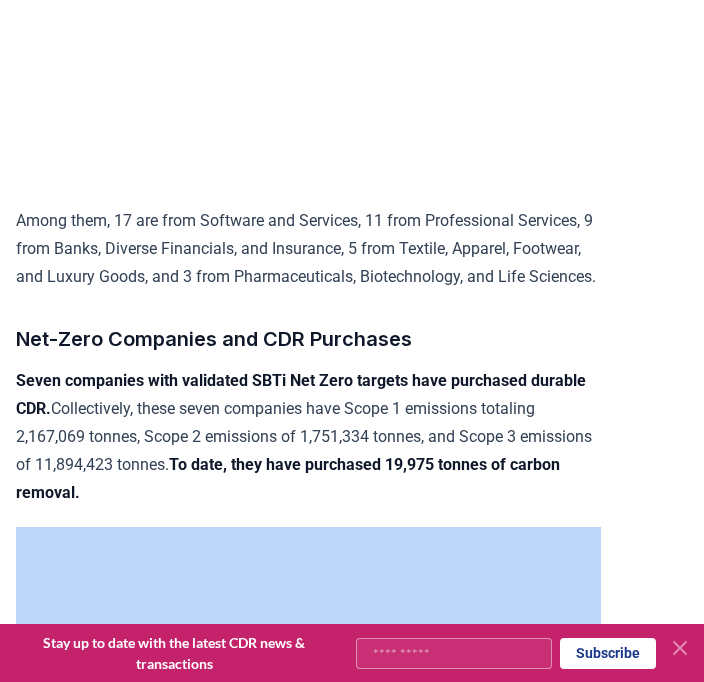 click on "Seven companies with validated SBTi Net Zero targets have purchased durable CDR.  Collectively, these seven companies have Scope 1 emissions totaling 2,167,069 tonnes, Scope 2 emissions of 1,751,334 tonnes, and Scope 3 emissions of 11,894,423 tonnes.  To date, they have purchased 19,975 tonnes of carbon removal." at bounding box center (308, 437) 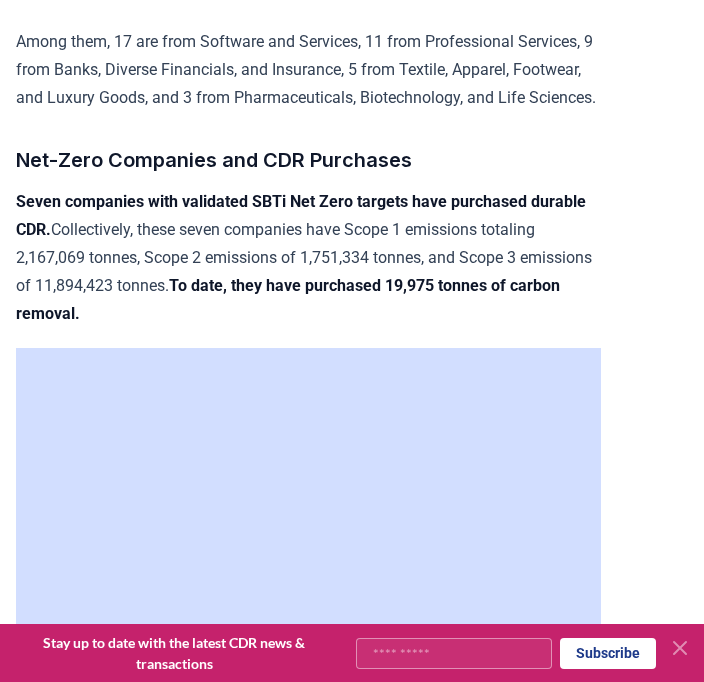 scroll, scrollTop: 2538, scrollLeft: 0, axis: vertical 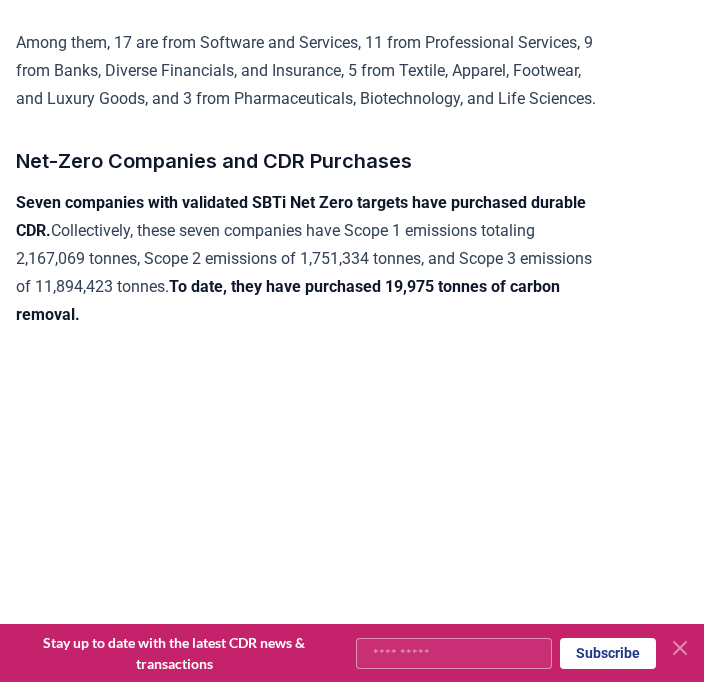 click on "Seven companies with validated SBTi Net Zero targets have purchased durable CDR.  Collectively, these seven companies have Scope 1 emissions totaling 2,167,069 tonnes, Scope 2 emissions of 1,751,334 tonnes, and Scope 3 emissions of 11,894,423 tonnes.  To date, they have purchased 19,975 tonnes of carbon removal." at bounding box center [308, 259] 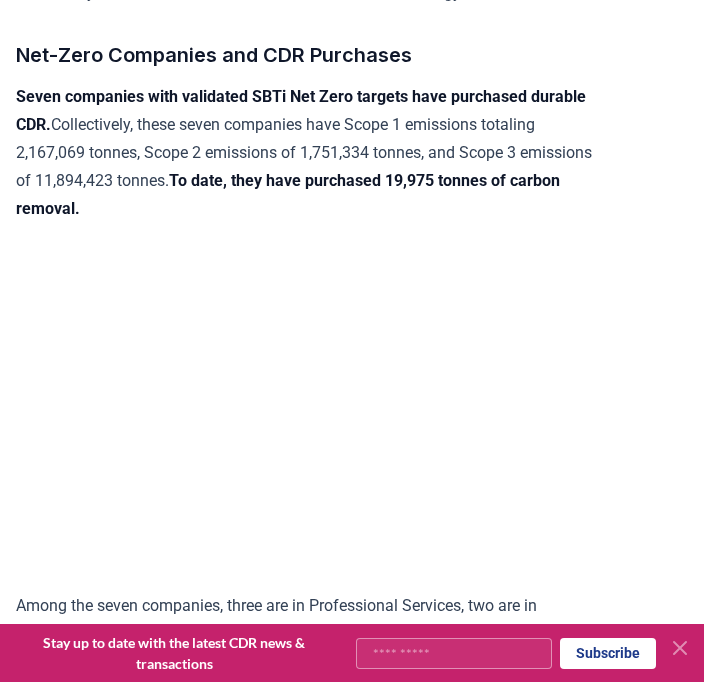 scroll, scrollTop: 2647, scrollLeft: 0, axis: vertical 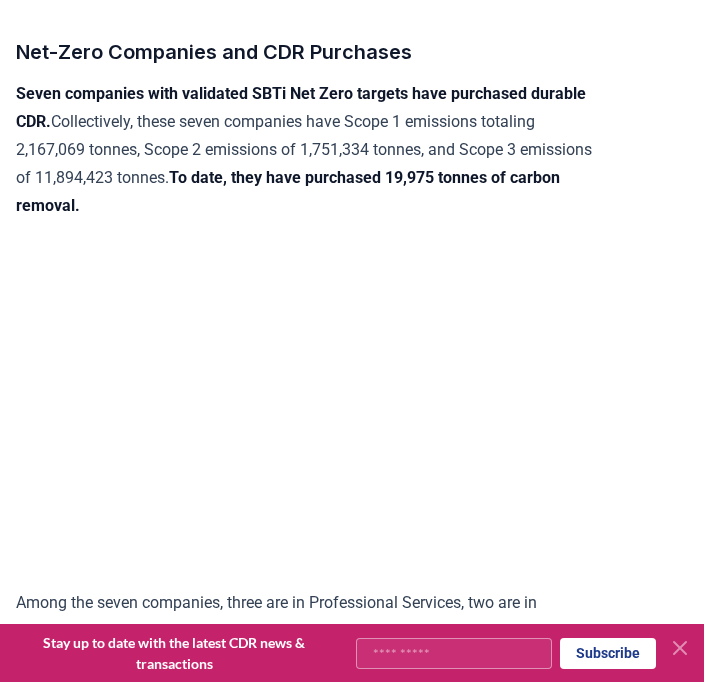 click 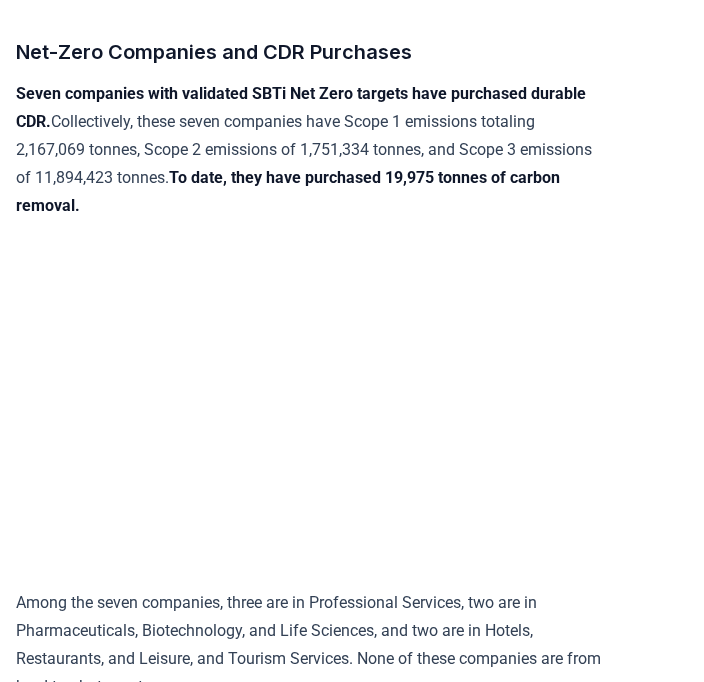 click on "Among the seven companies, three are in Professional Services, two are in Pharmaceuticals, Biotechnology, and Life Sciences, and two are in Hotels, Restaurants, and Leisure, and Tourism Services. None of these companies are from hard-to-abate sectors." at bounding box center [308, 645] 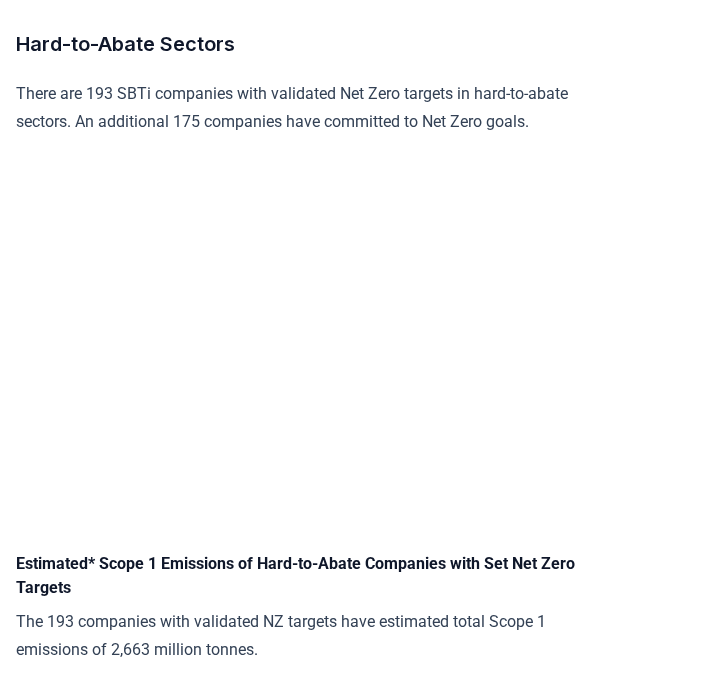 scroll, scrollTop: 3318, scrollLeft: 0, axis: vertical 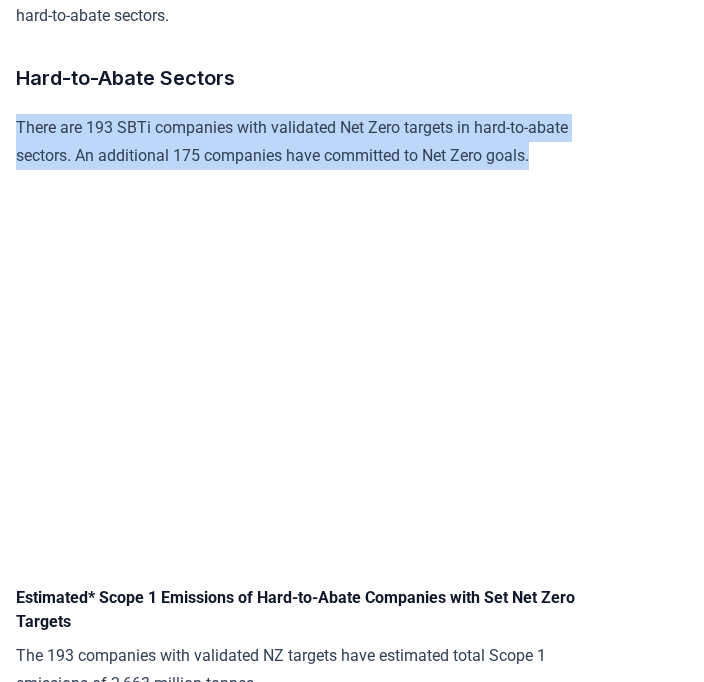 drag, startPoint x: 16, startPoint y: 151, endPoint x: 560, endPoint y: 173, distance: 544.44464 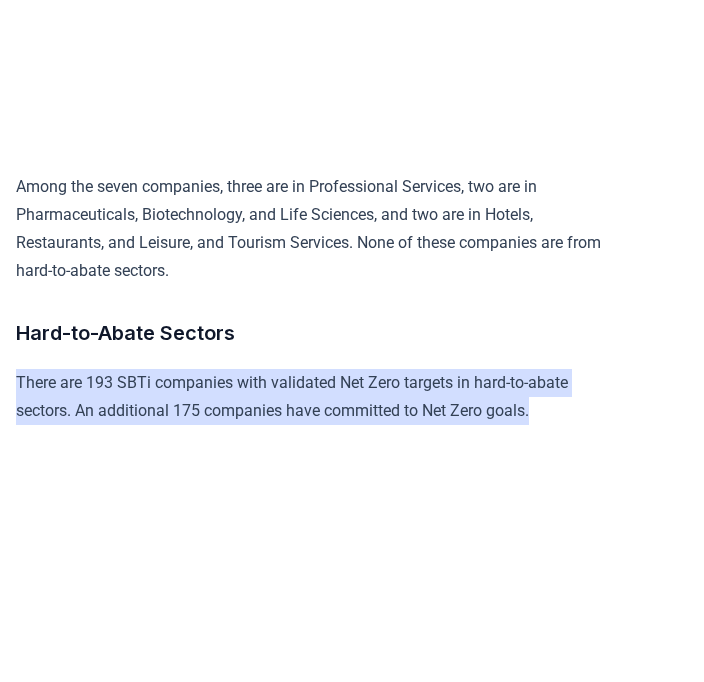scroll, scrollTop: 3318, scrollLeft: 0, axis: vertical 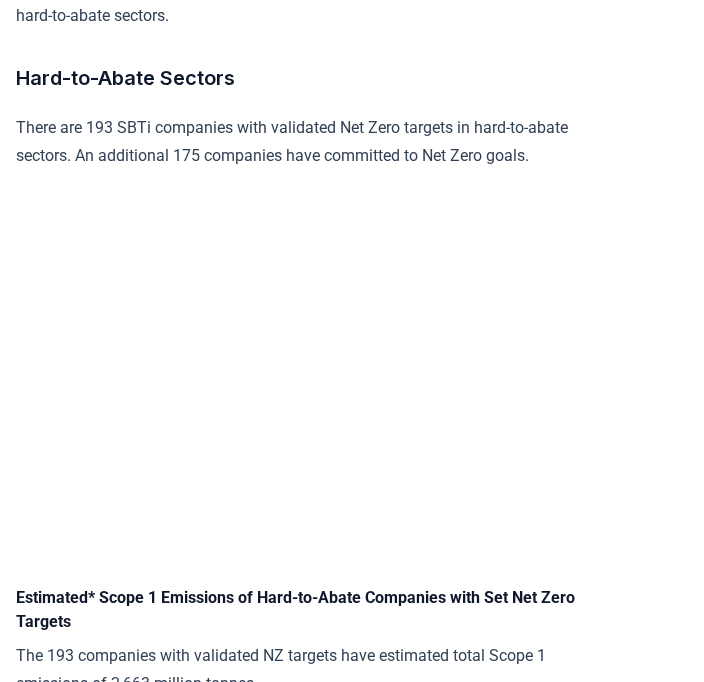 click on "Participation and Carbon Removal Purchases A total of 11,221 companies have submitted targets to SBTi . Of these,  70 companies have purchased carbon removals , and 35 of the 70 companies have either committed to SBTi Net Zero Targets or have had their targets validated.  Overall, 0.6% of SBTi companies have purchased CDR. 20% increase compared to September 2023 from 32 purchasers to 70; while participation grew 87% from 5998 to 11221. Volume of Carbon Removals Purchased Collectively,  the 70 companies have purchased 21,292,310 tonnes of durable carbon removals , including Microsoft.  Excluding Microsoft , the  total volume of durable carbon removals purchased by SBTi participants amounts to 915,189 tonnes. Sectoral Distribution of CDR Purchasers An overwhelming  99% of SBTi participants who have bought durable carbon removals are not from hard-to-abate sectors . Net-Zero Companies and CDR Purchases Seven companies with validated SBTi Net Zero targets have purchased durable CDR. Hard-to-Abate Sectors ,  . . *" at bounding box center (308, 697) 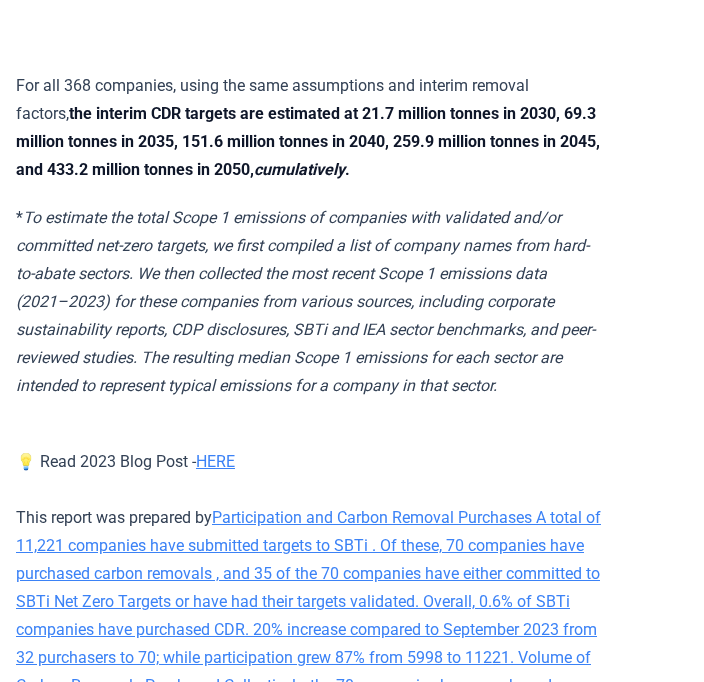scroll, scrollTop: 6726, scrollLeft: 0, axis: vertical 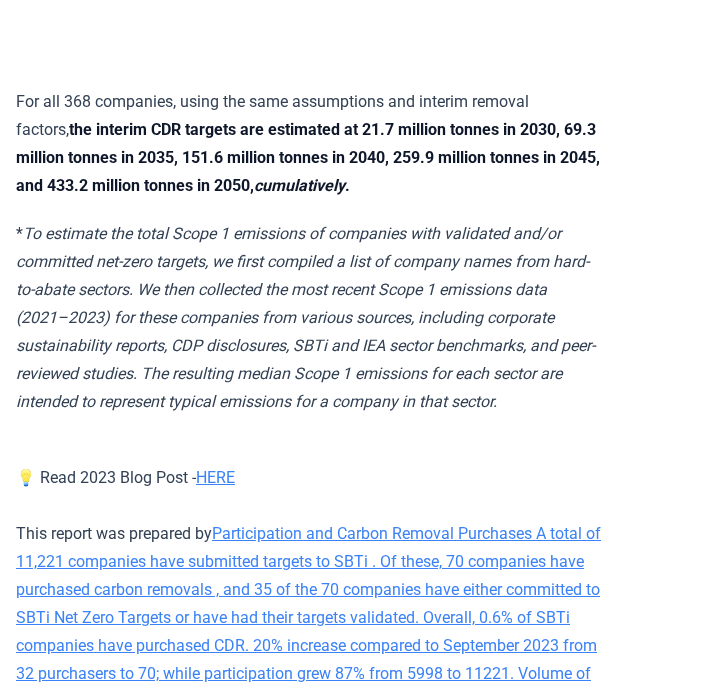 click on "To estimate the total Scope 1 emissions of companies with validated and/or committed net-zero targets, we first compiled a list of company names from hard-to-abate sectors. We then collected the most recent Scope 1 emissions data (2021–2023) for these companies from various sources, including corporate sustainability reports, CDP disclosures, SBTi and IEA sector benchmarks, and peer-reviewed studies. The resulting median Scope 1 emissions for each sector are intended to represent typical emissions for a company in that sector." at bounding box center (305, 317) 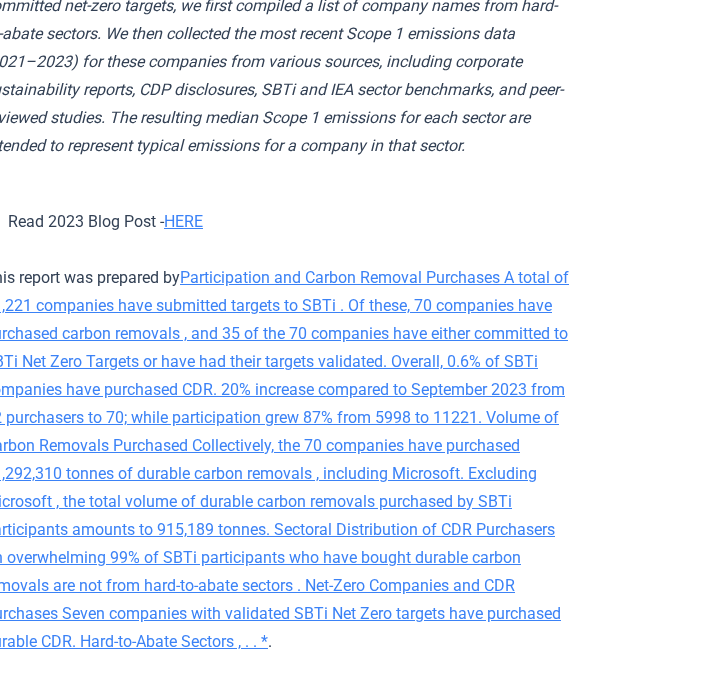 scroll, scrollTop: 6982, scrollLeft: 0, axis: vertical 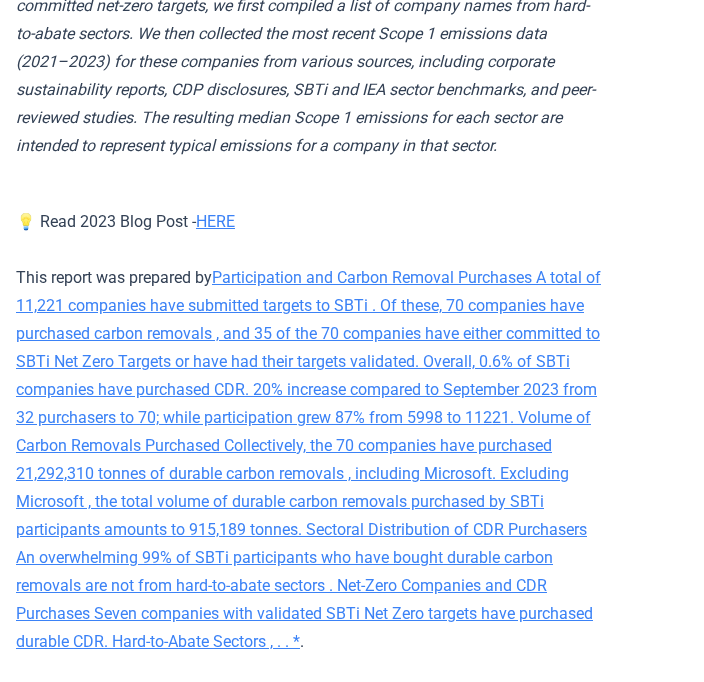 click on "HERE" at bounding box center (215, 221) 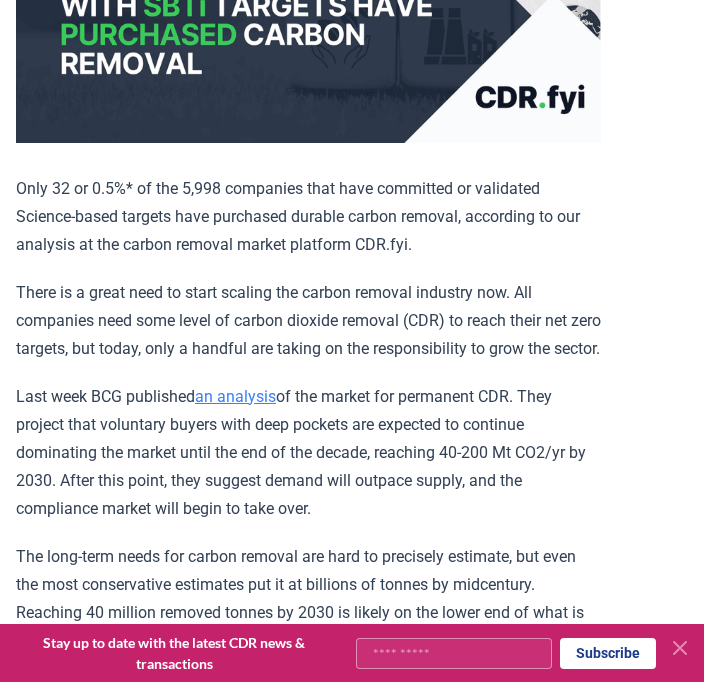 scroll, scrollTop: 544, scrollLeft: 0, axis: vertical 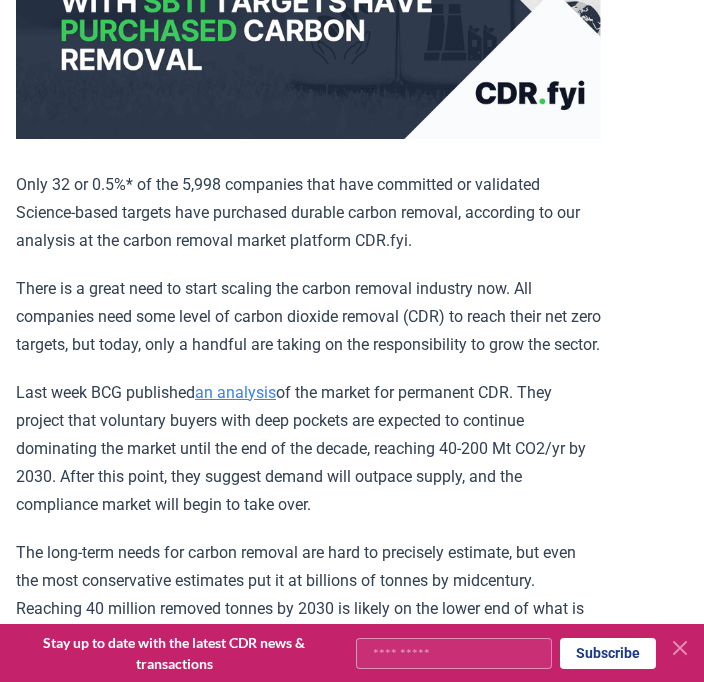 click on "Last week BCG published  an analysis  of the market for permanent CDR. They project that voluntary buyers with deep pockets are expected to continue dominating the market until the end of the decade, reaching 40-200 Mt CO2/yr by 2030. After this point, they suggest demand will outpace supply, and the compliance market will begin to take over." at bounding box center [308, 449] 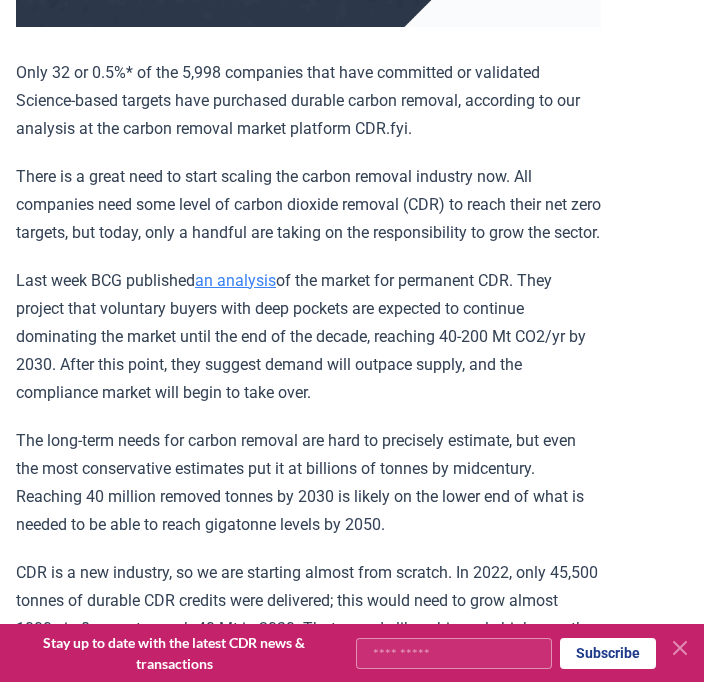 scroll, scrollTop: 656, scrollLeft: 0, axis: vertical 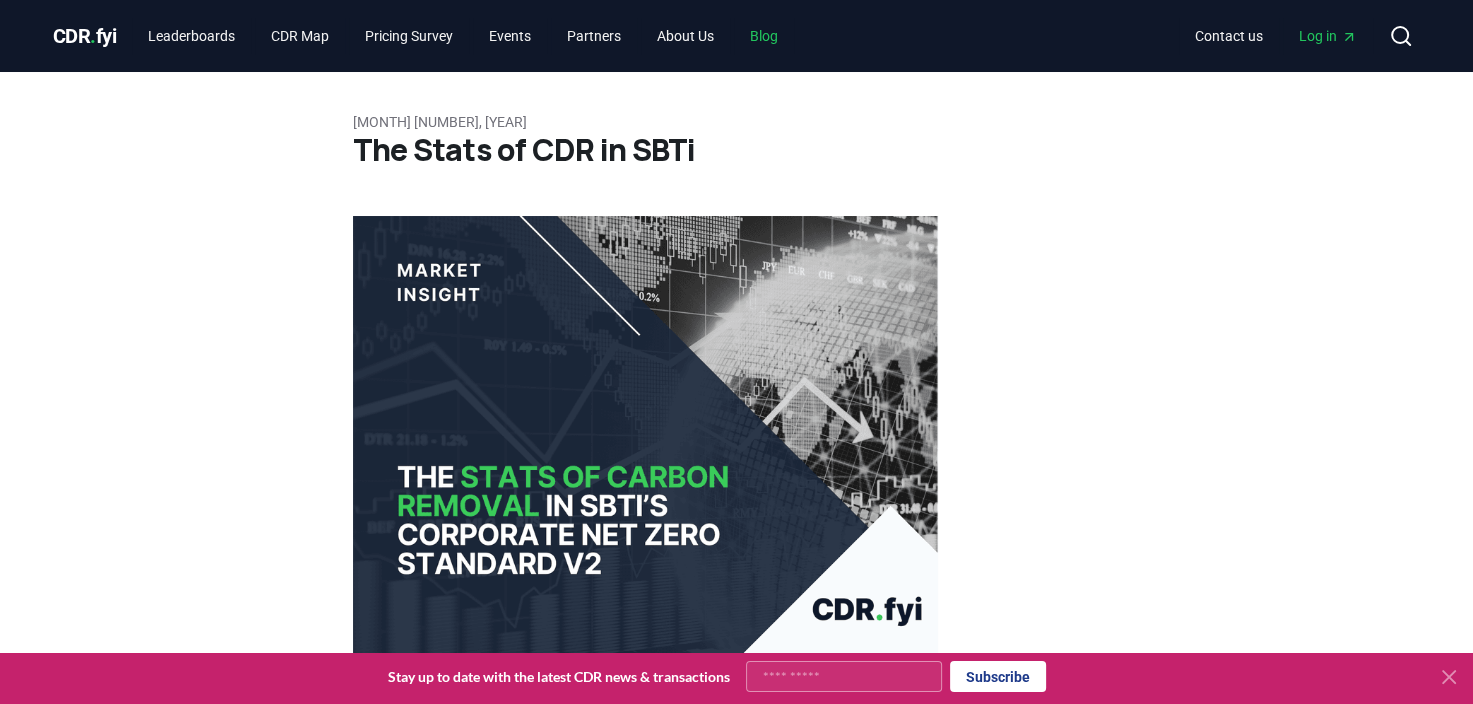click on "Blog" at bounding box center (764, 36) 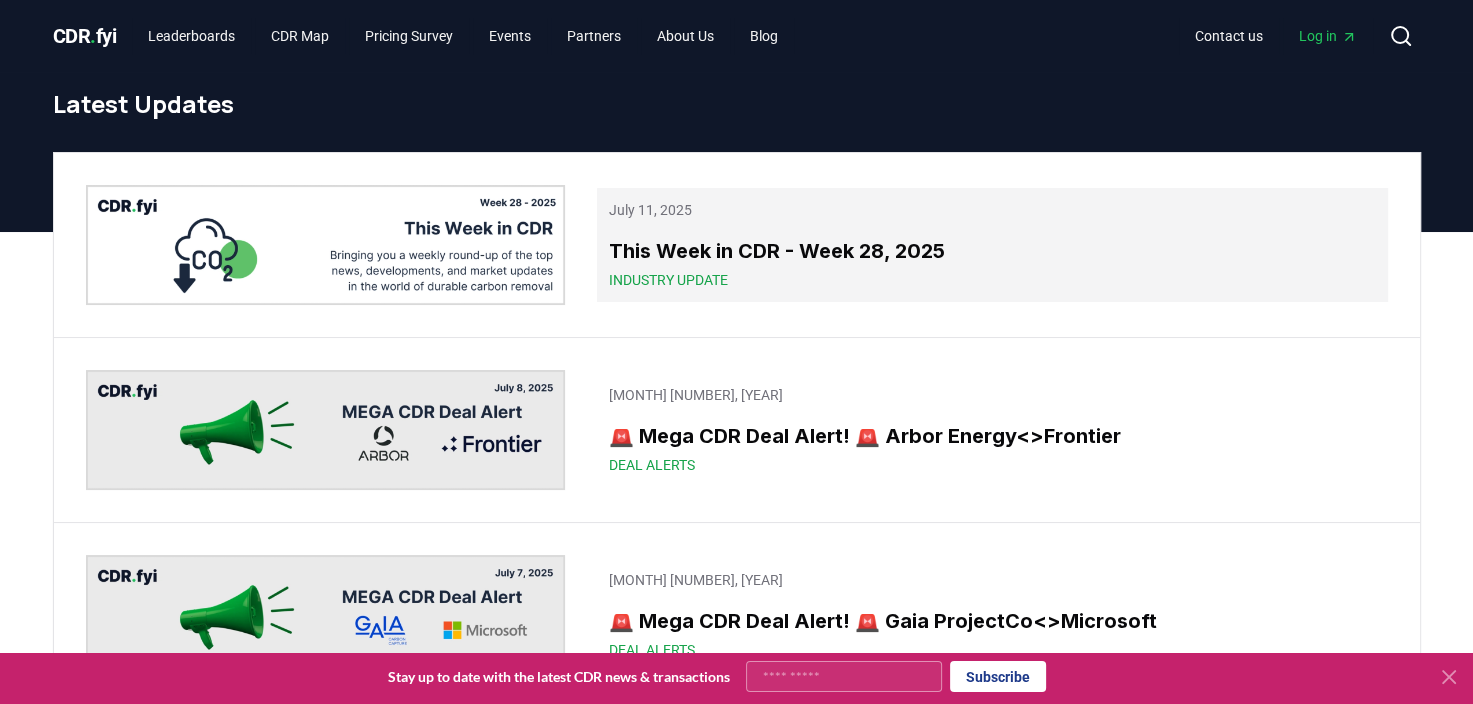 click on "July 11, 2025 This Week in CDR - Week 28, 2025 Industry Update" at bounding box center (992, 245) 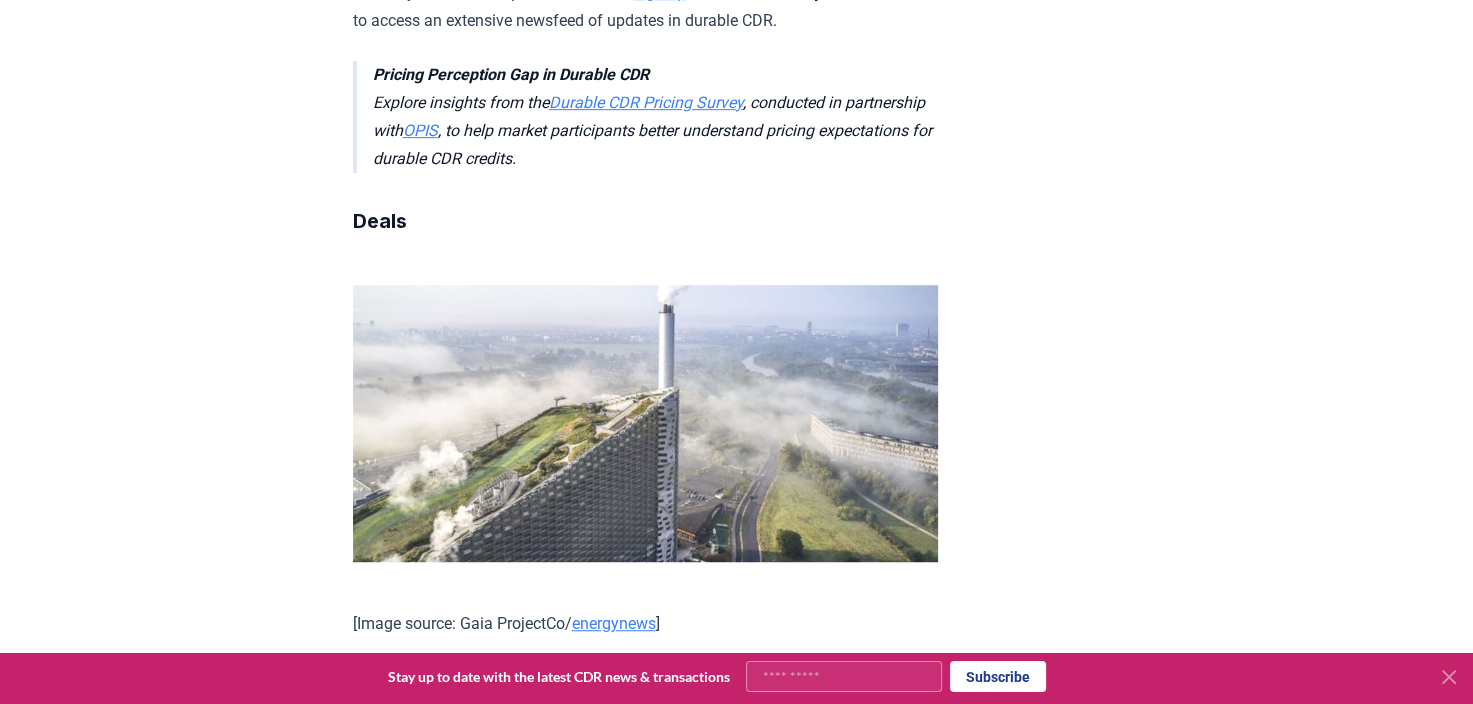 scroll, scrollTop: 1140, scrollLeft: 0, axis: vertical 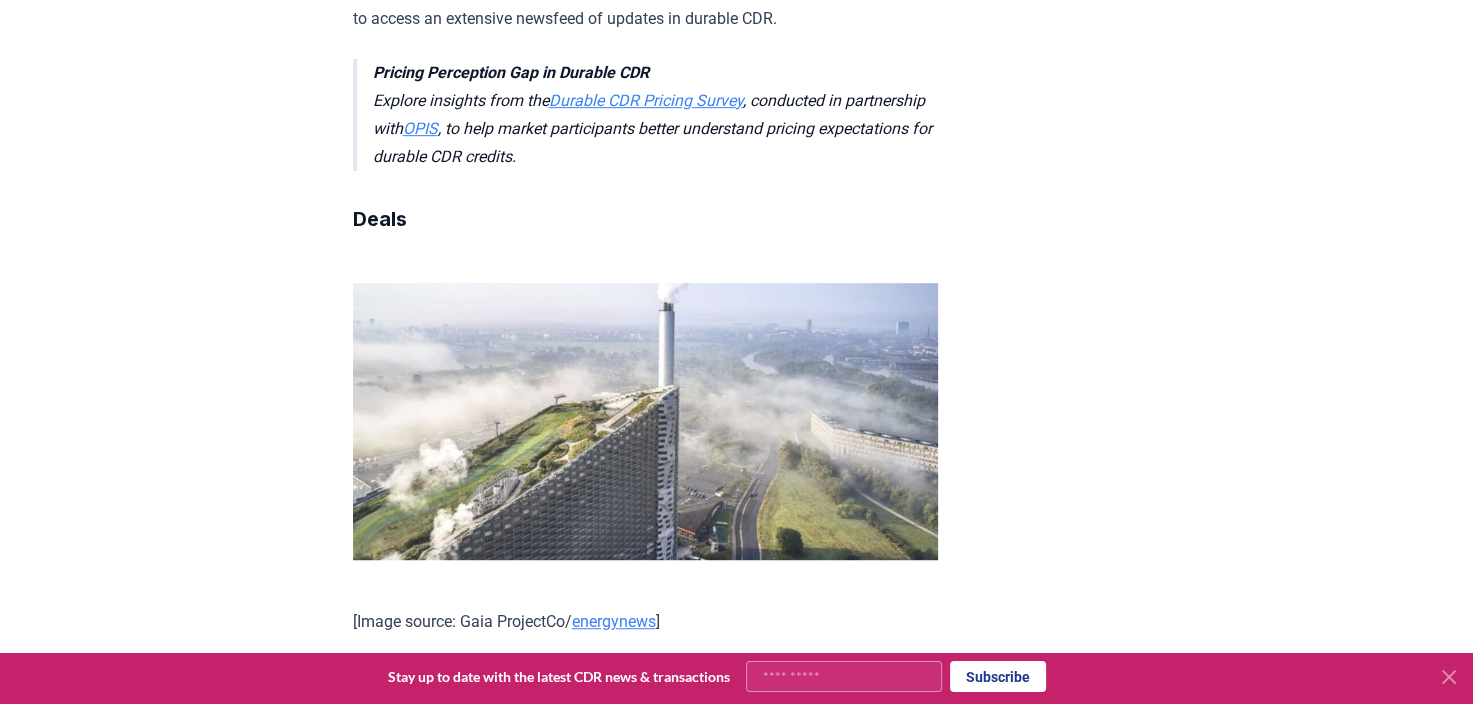 click on "Gaia ProjectCo" at bounding box center [517, 669] 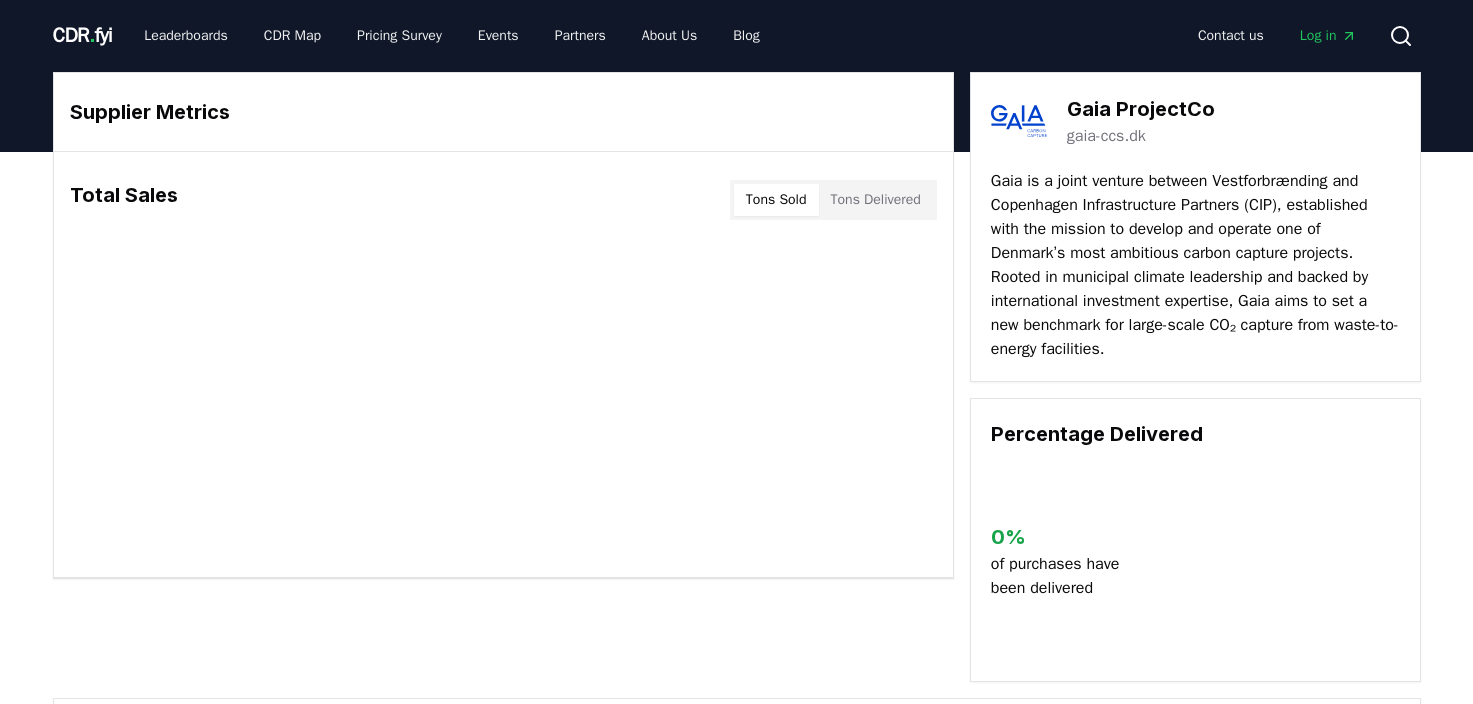 scroll, scrollTop: 0, scrollLeft: 0, axis: both 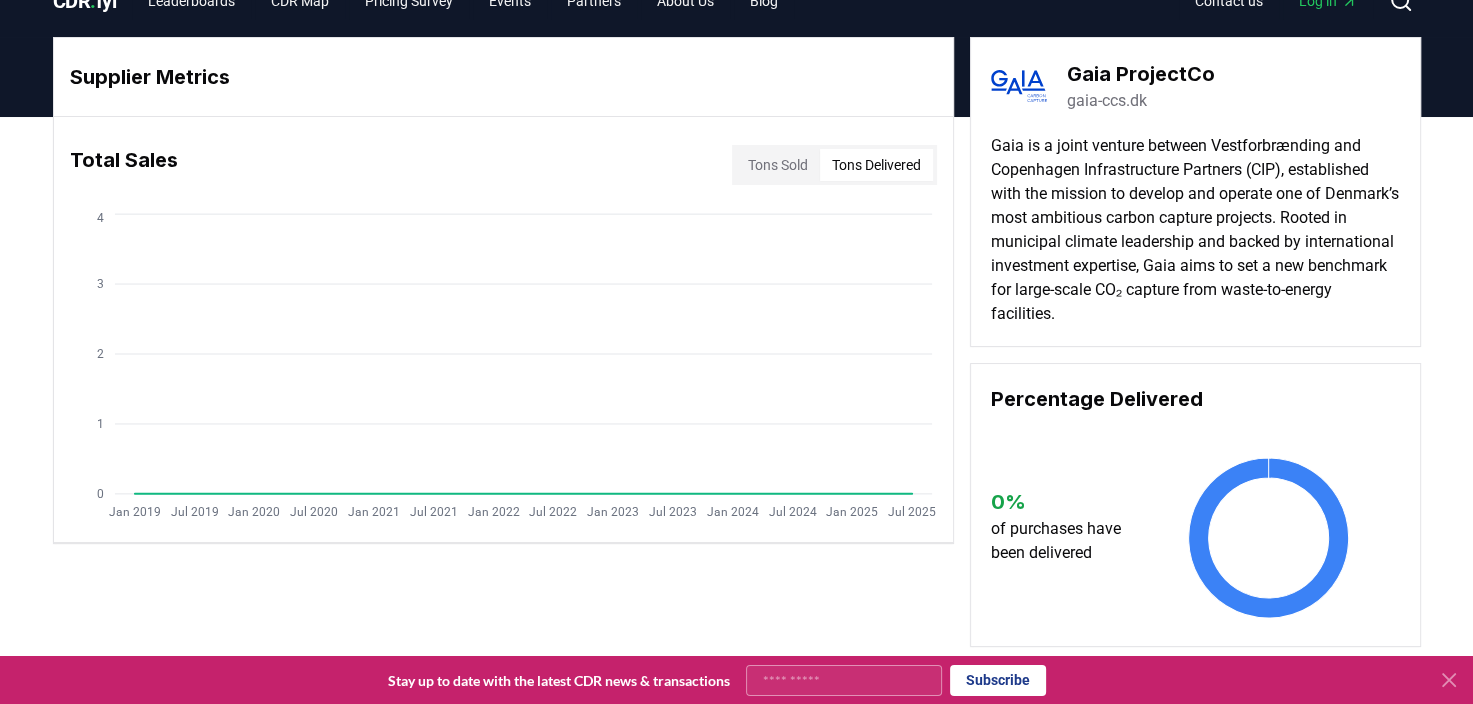 click on "Tons Delivered" at bounding box center (876, 165) 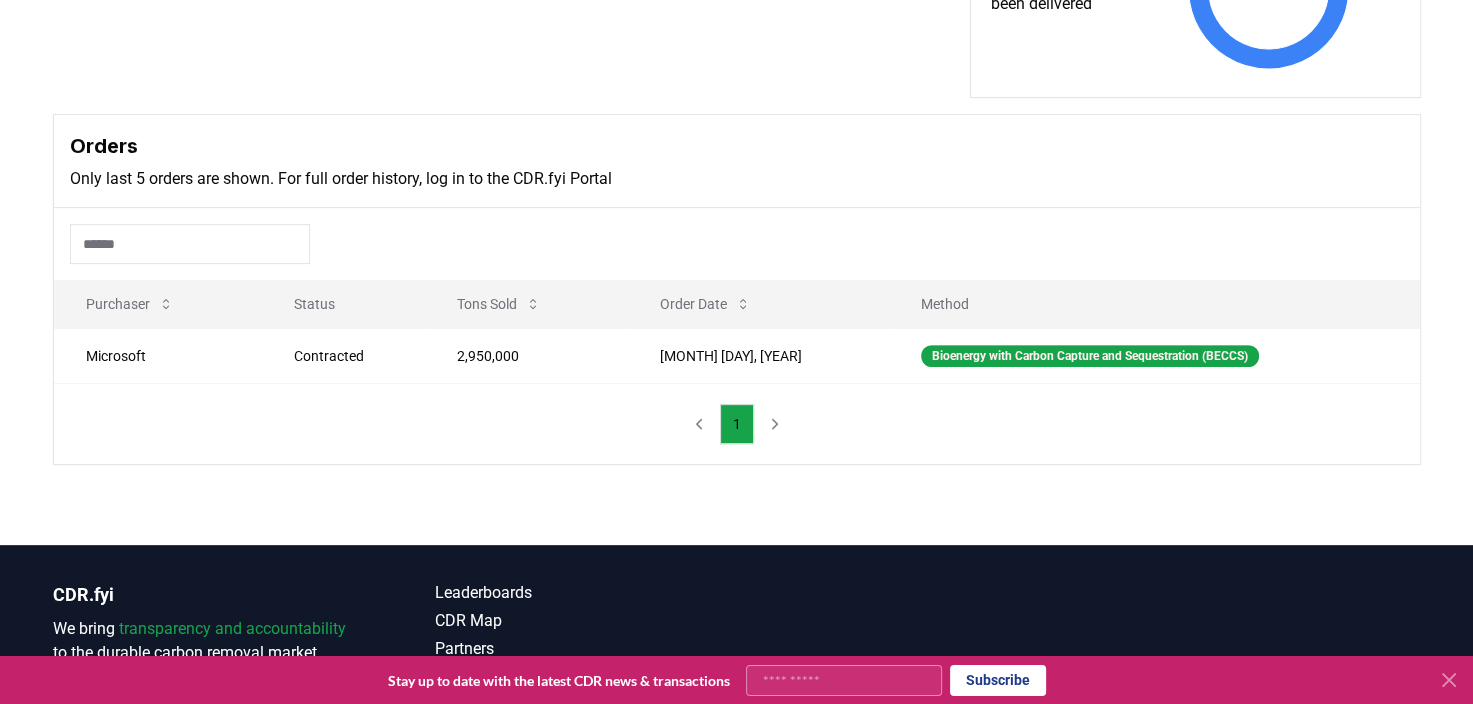scroll, scrollTop: 584, scrollLeft: 0, axis: vertical 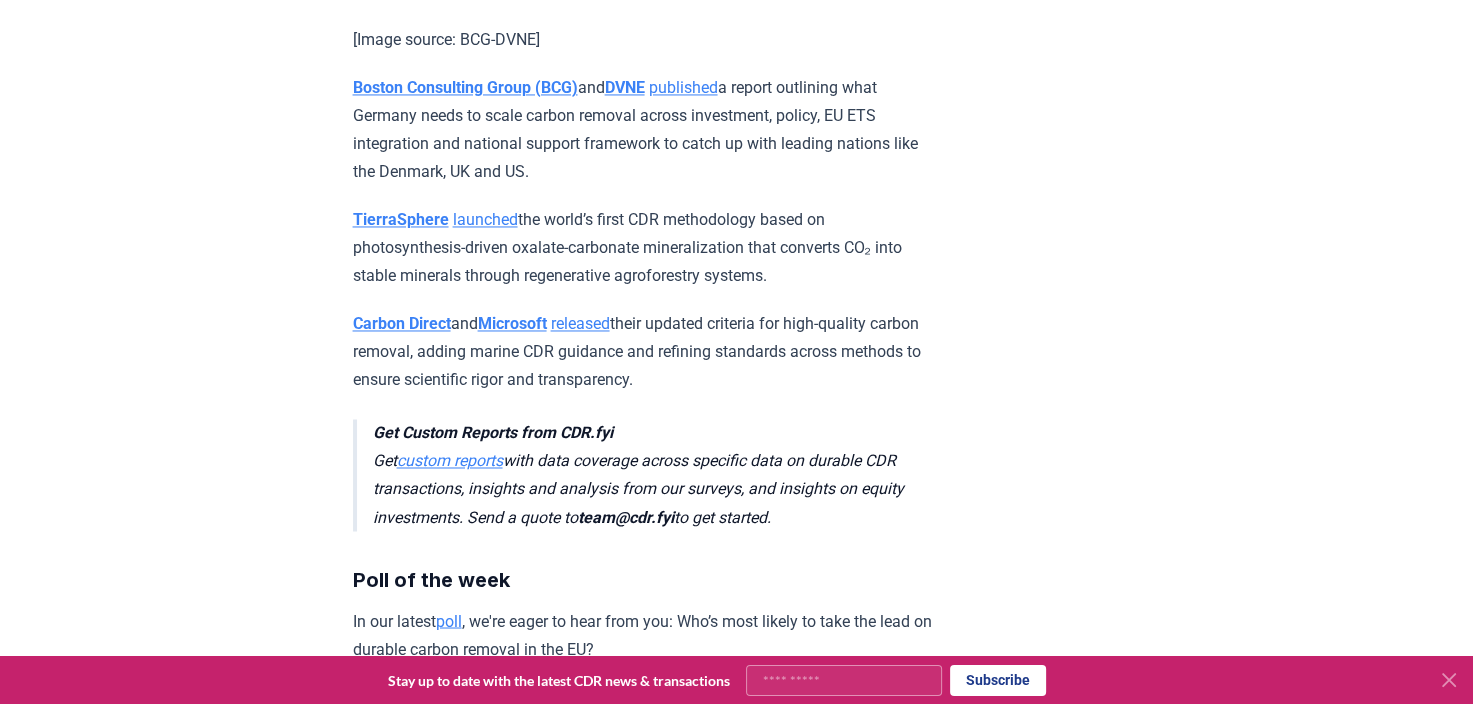 click on "released" at bounding box center [580, 323] 